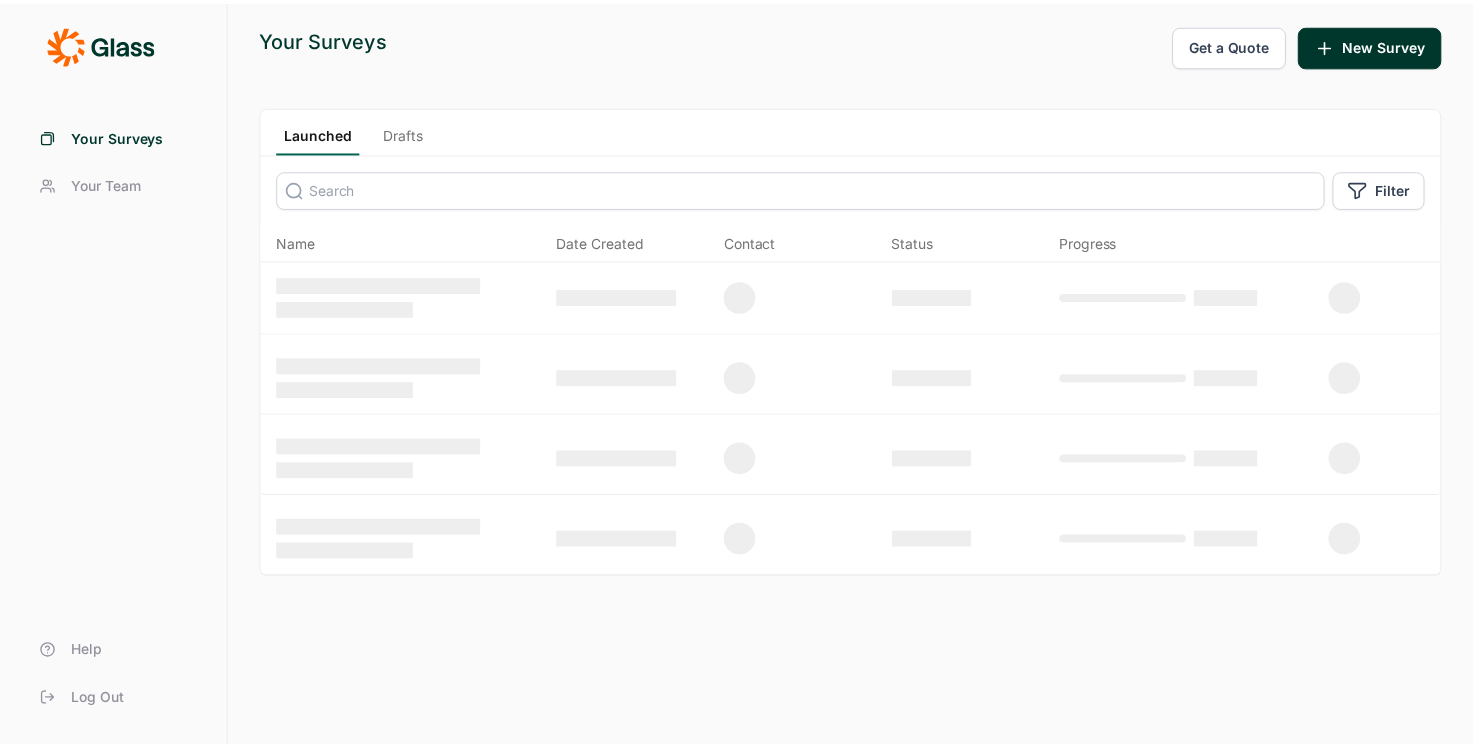 scroll, scrollTop: 0, scrollLeft: 0, axis: both 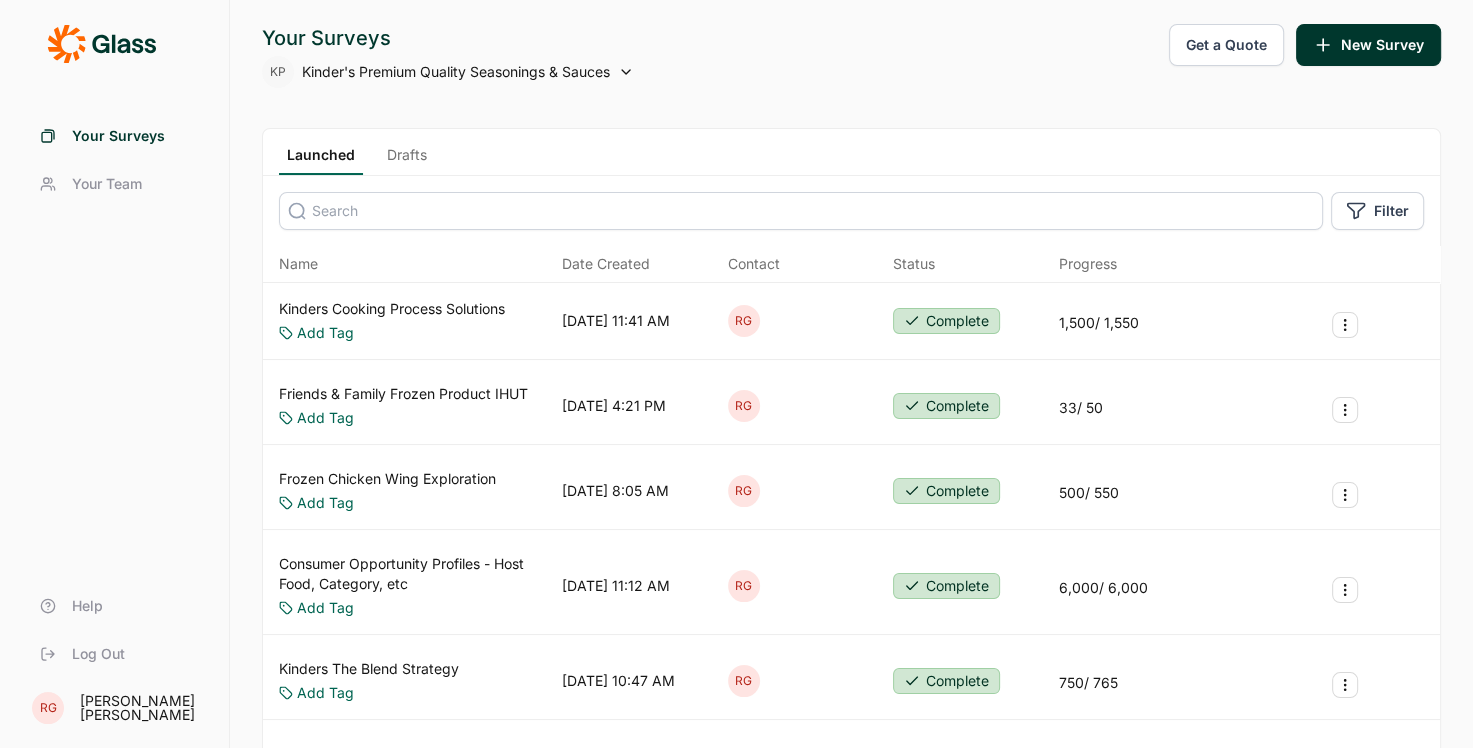 click on "Kinders Cooking Process Solutions" at bounding box center [392, 309] 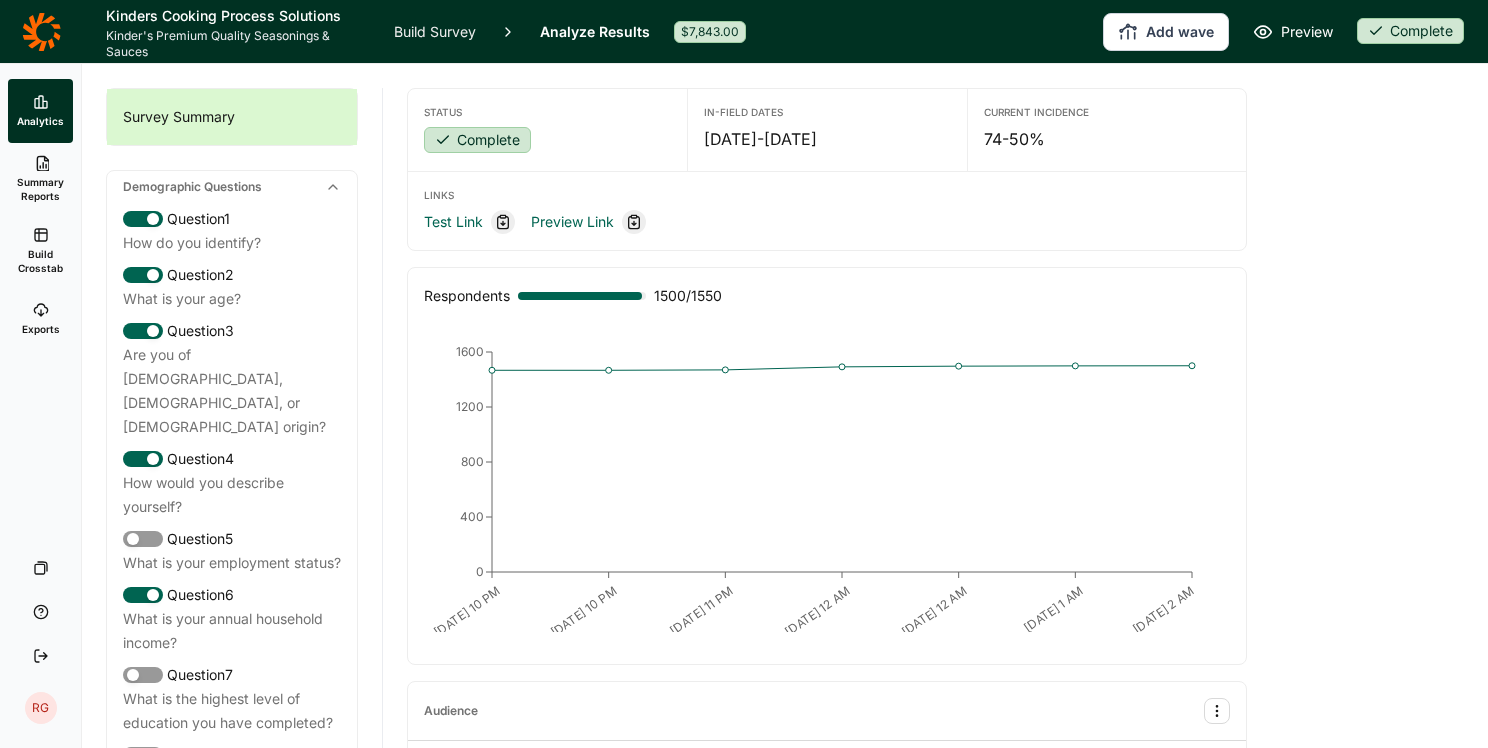 click on "Build Crosstab" at bounding box center (40, 261) 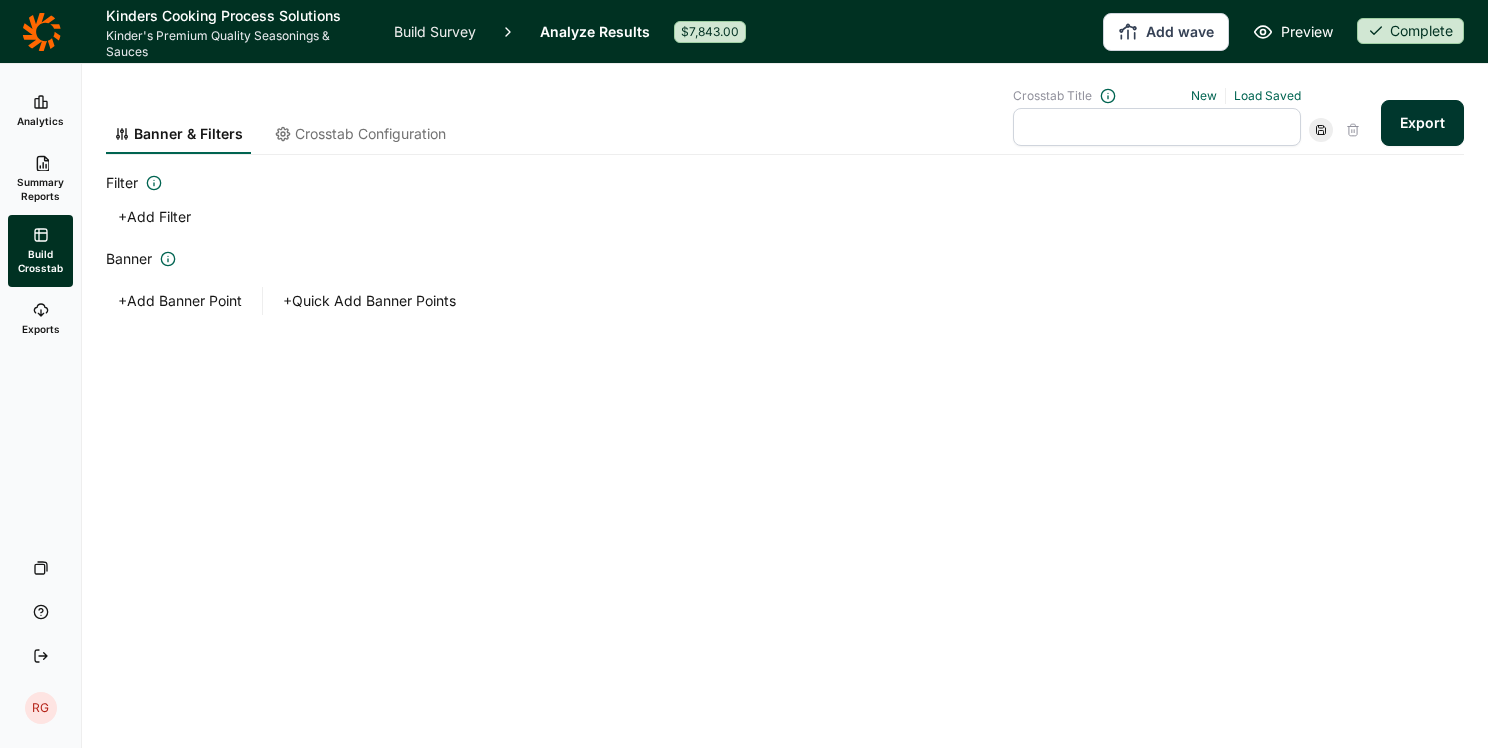 click at bounding box center (1157, 127) 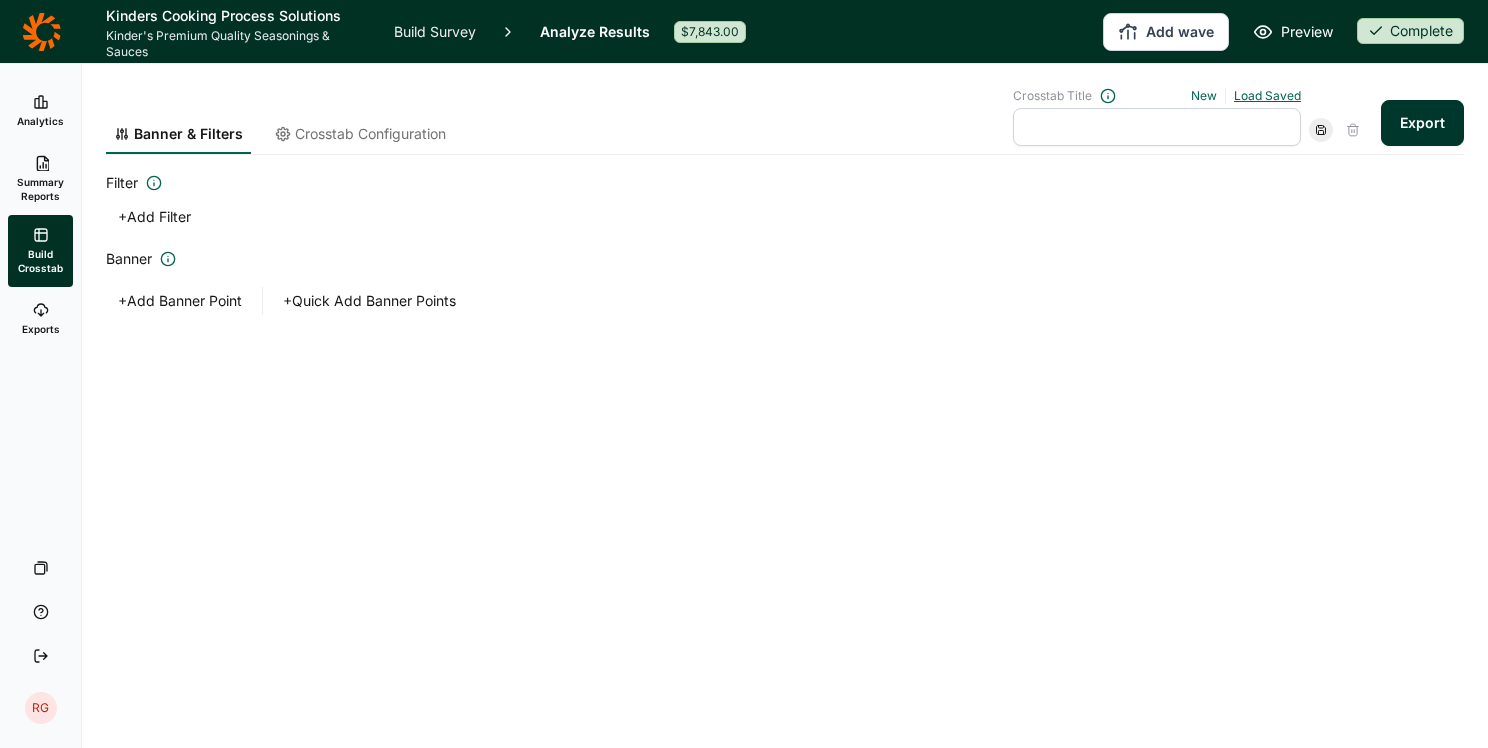 click on "Load Saved" at bounding box center (1267, 95) 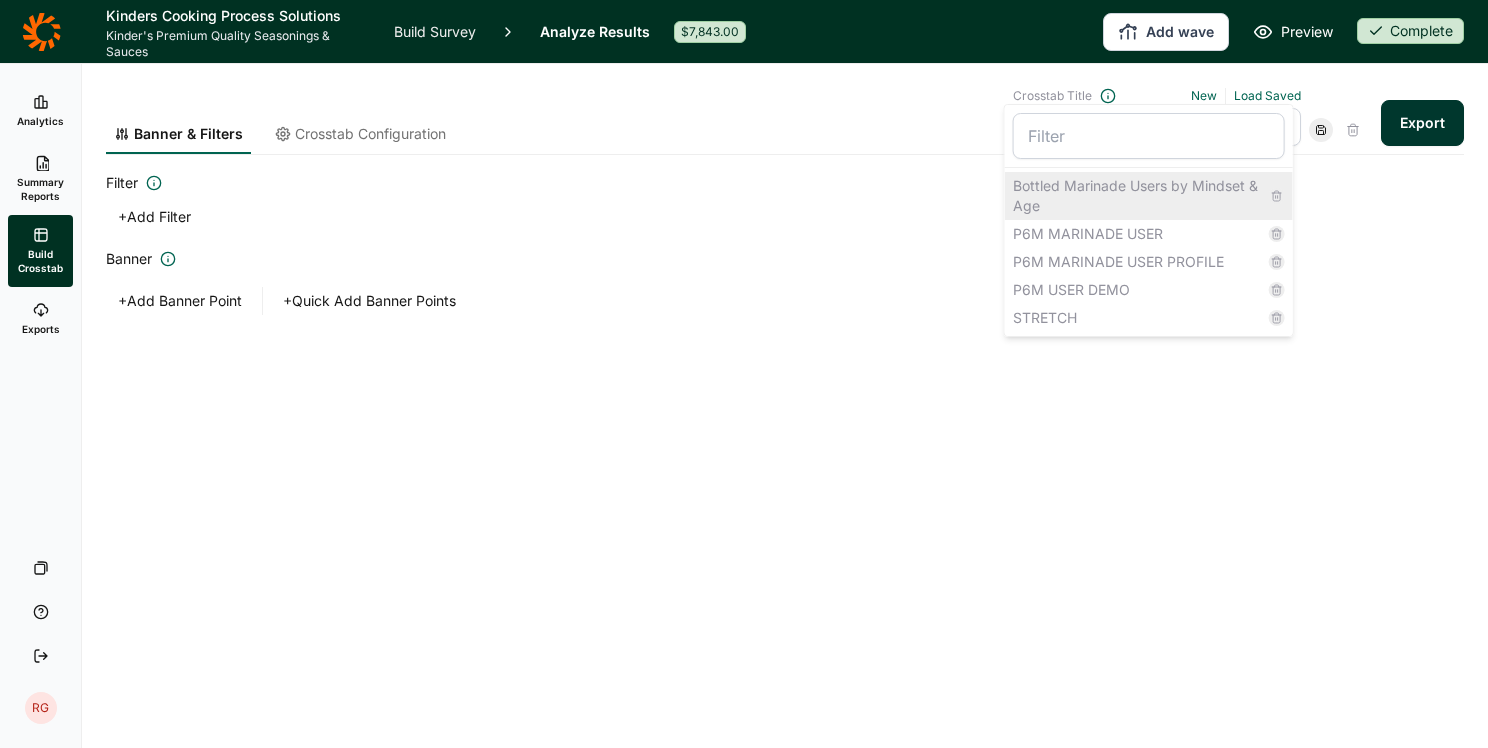 click on "Bottled Marinade Users by Mindset & Age" at bounding box center (1149, 196) 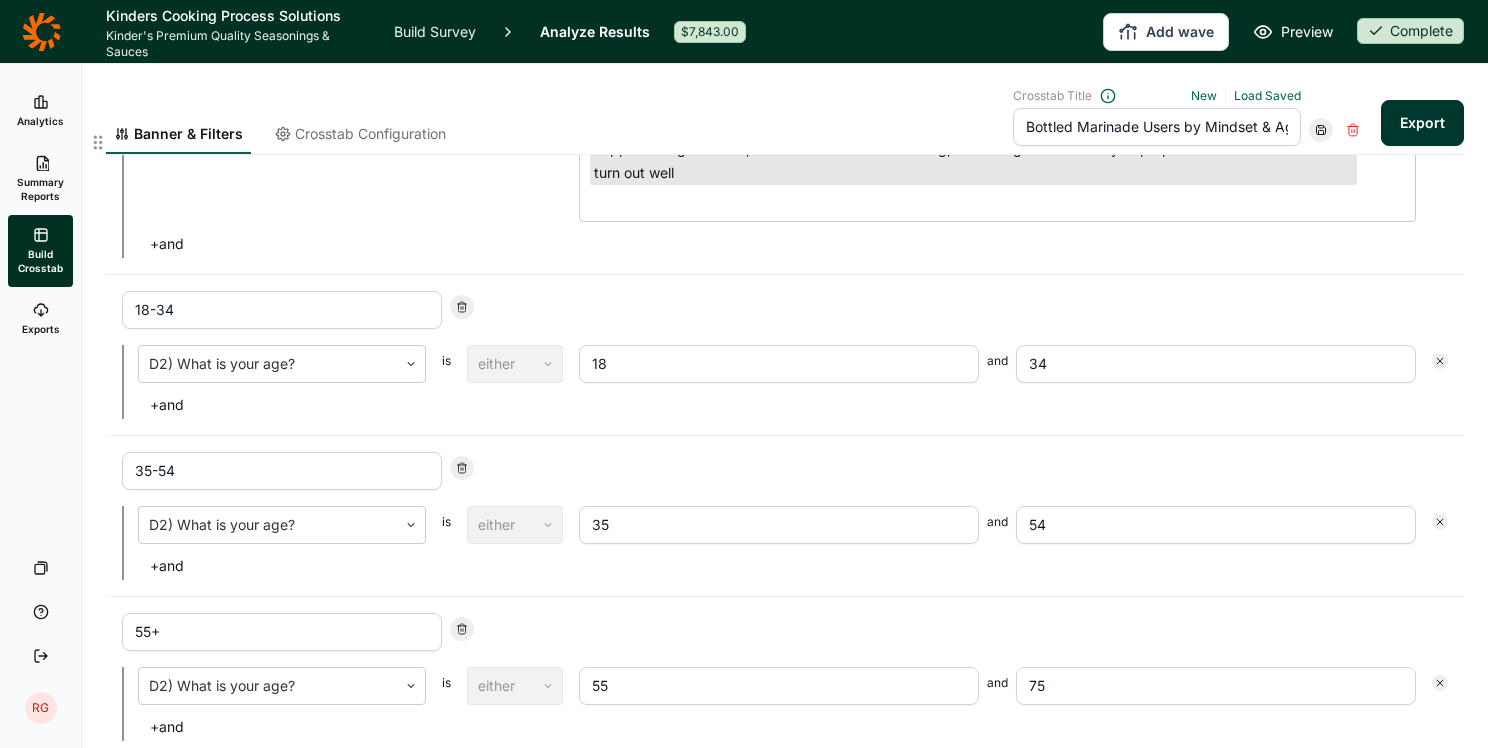 scroll, scrollTop: 900, scrollLeft: 0, axis: vertical 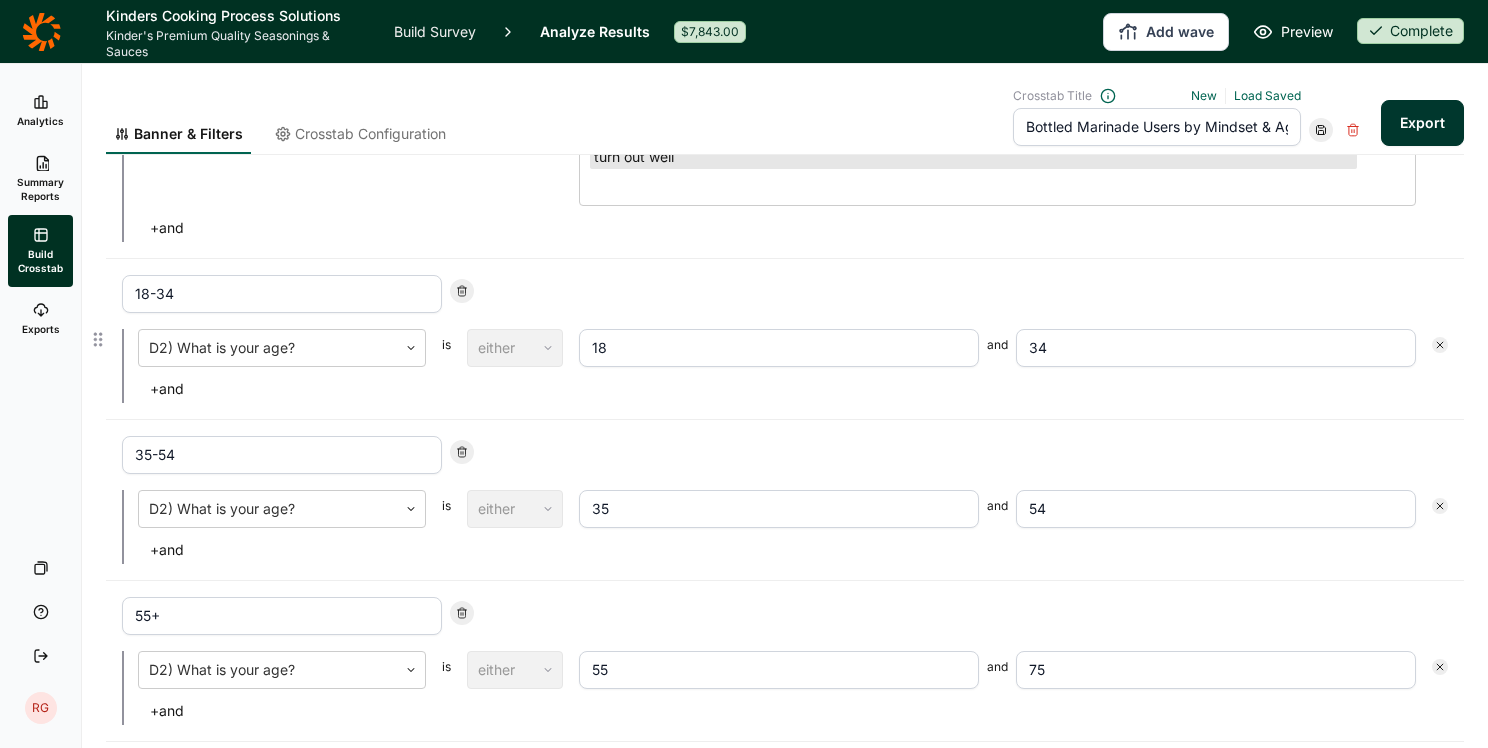 click on "18-34" at bounding box center [282, 294] 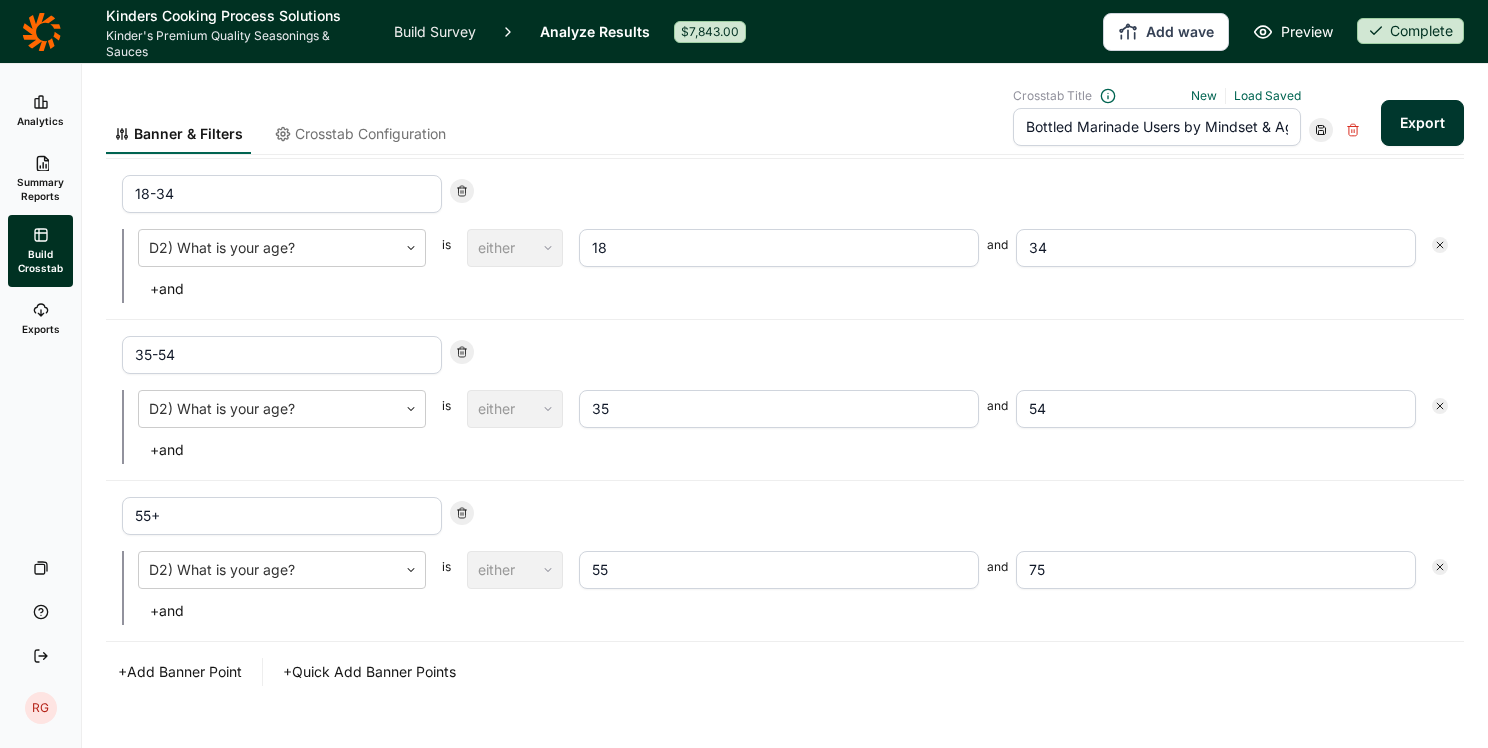 click on "+  Add Banner Point" at bounding box center (180, 672) 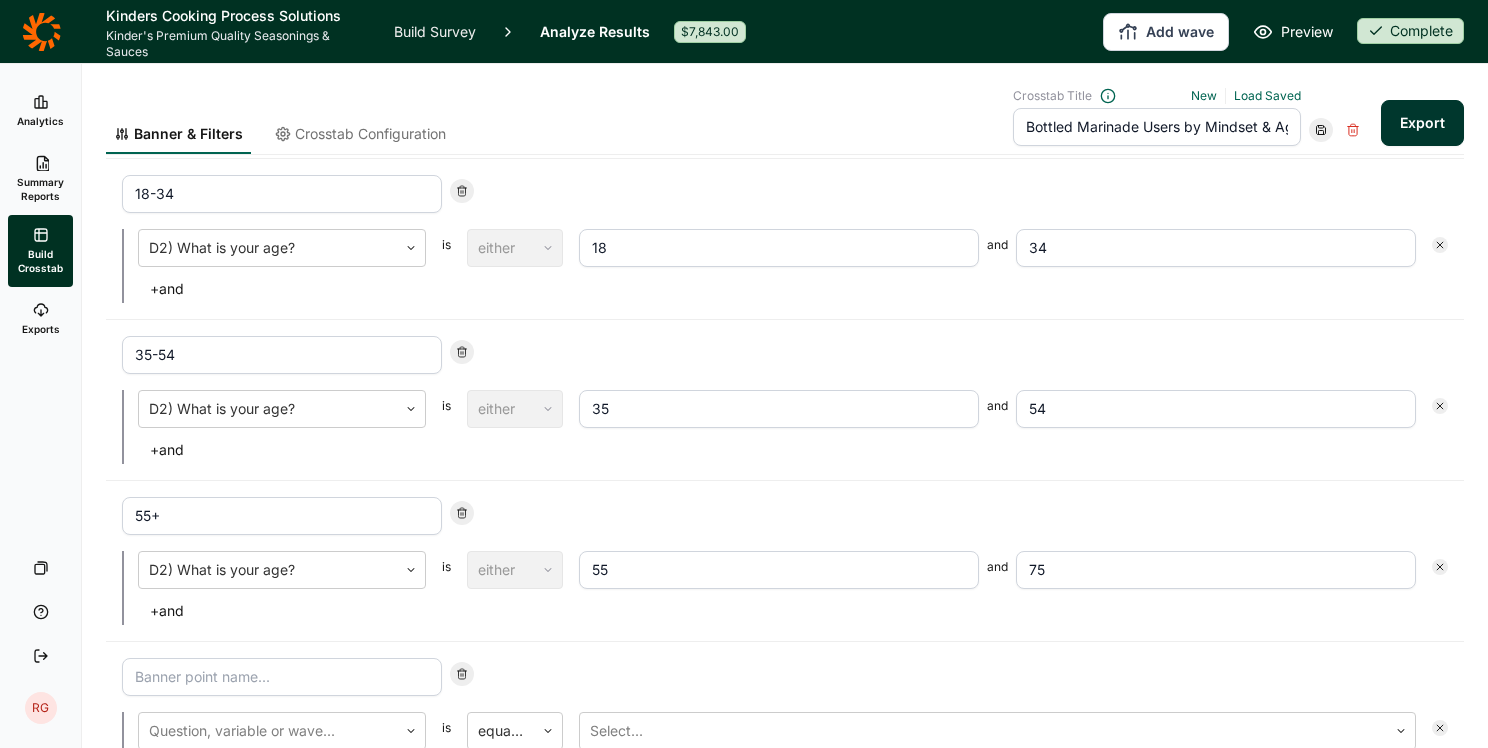 scroll, scrollTop: 1160, scrollLeft: 0, axis: vertical 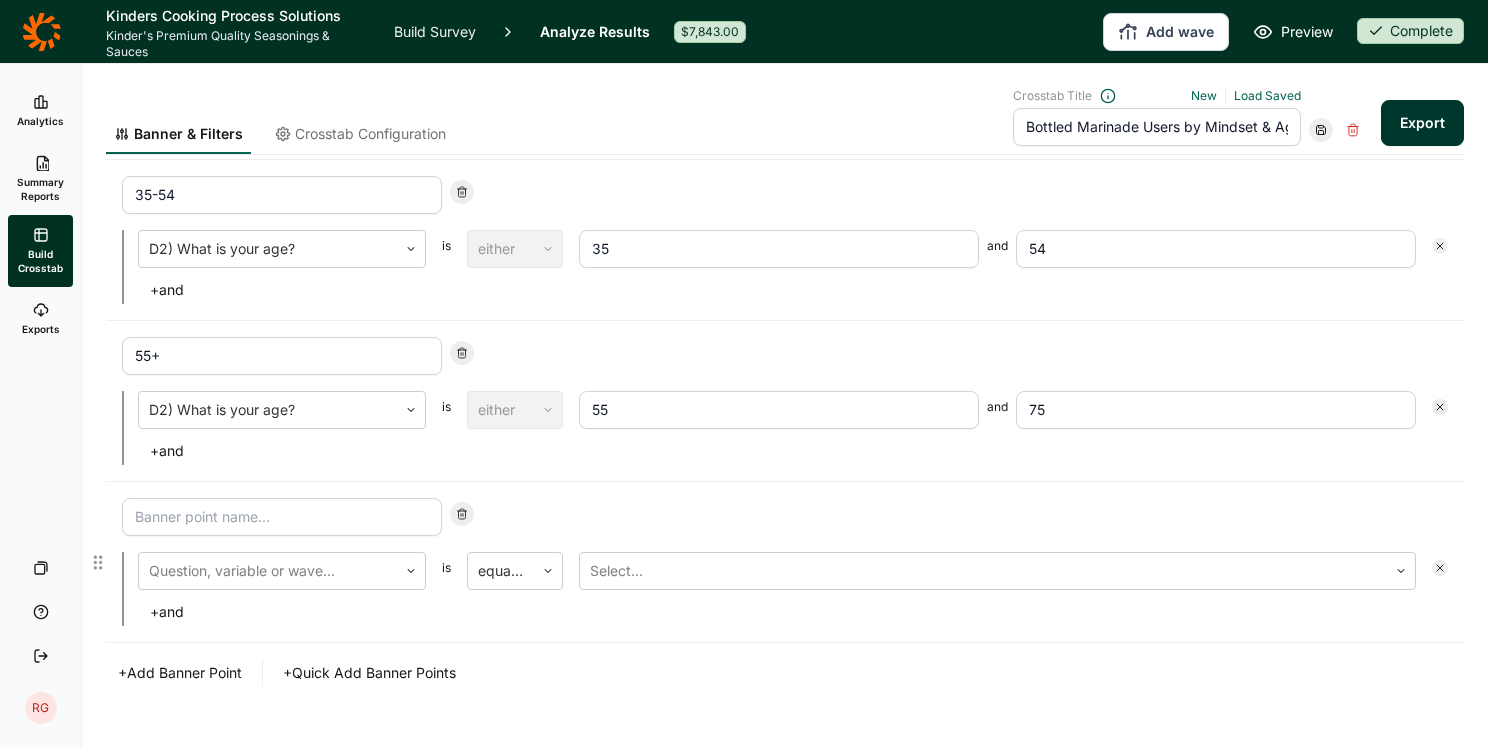 click at bounding box center (282, 517) 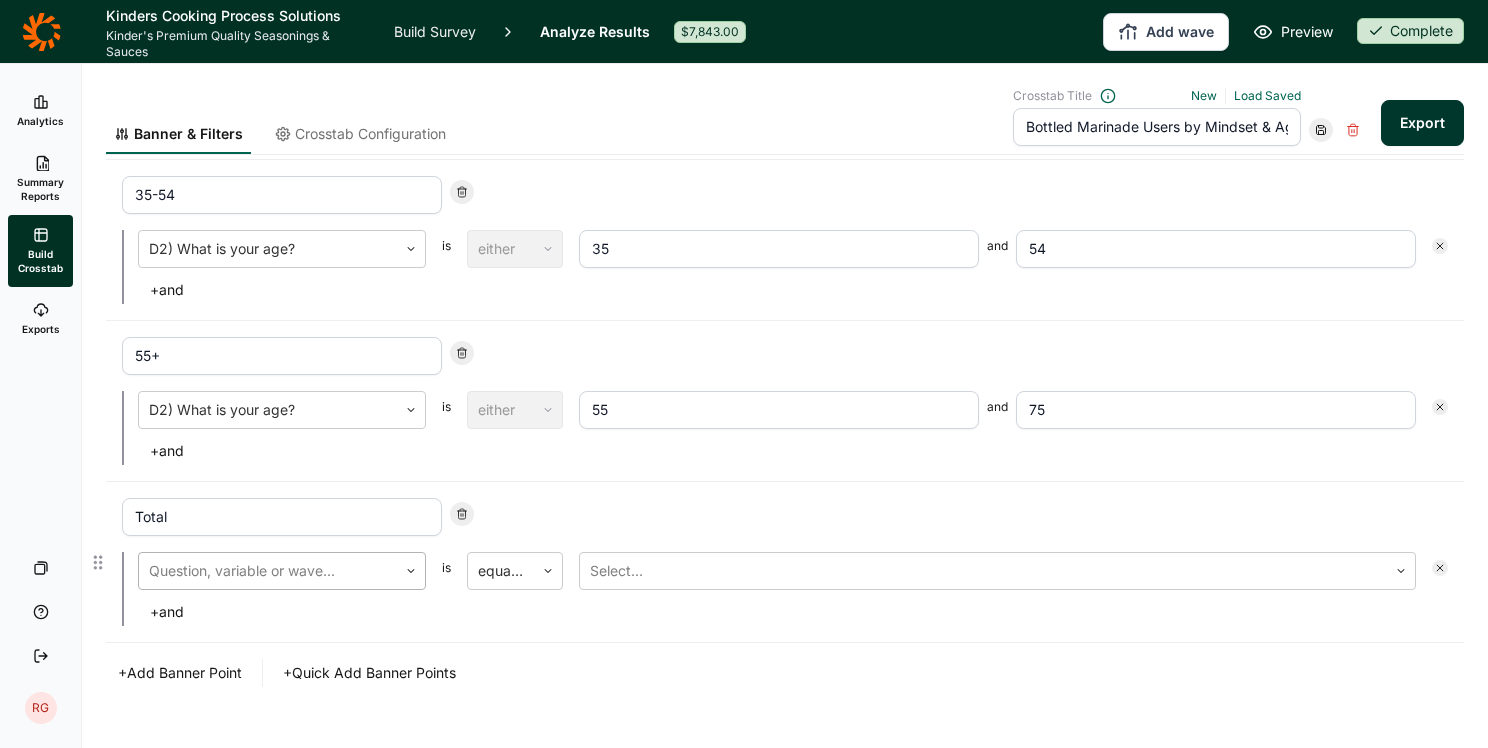 type on "Total" 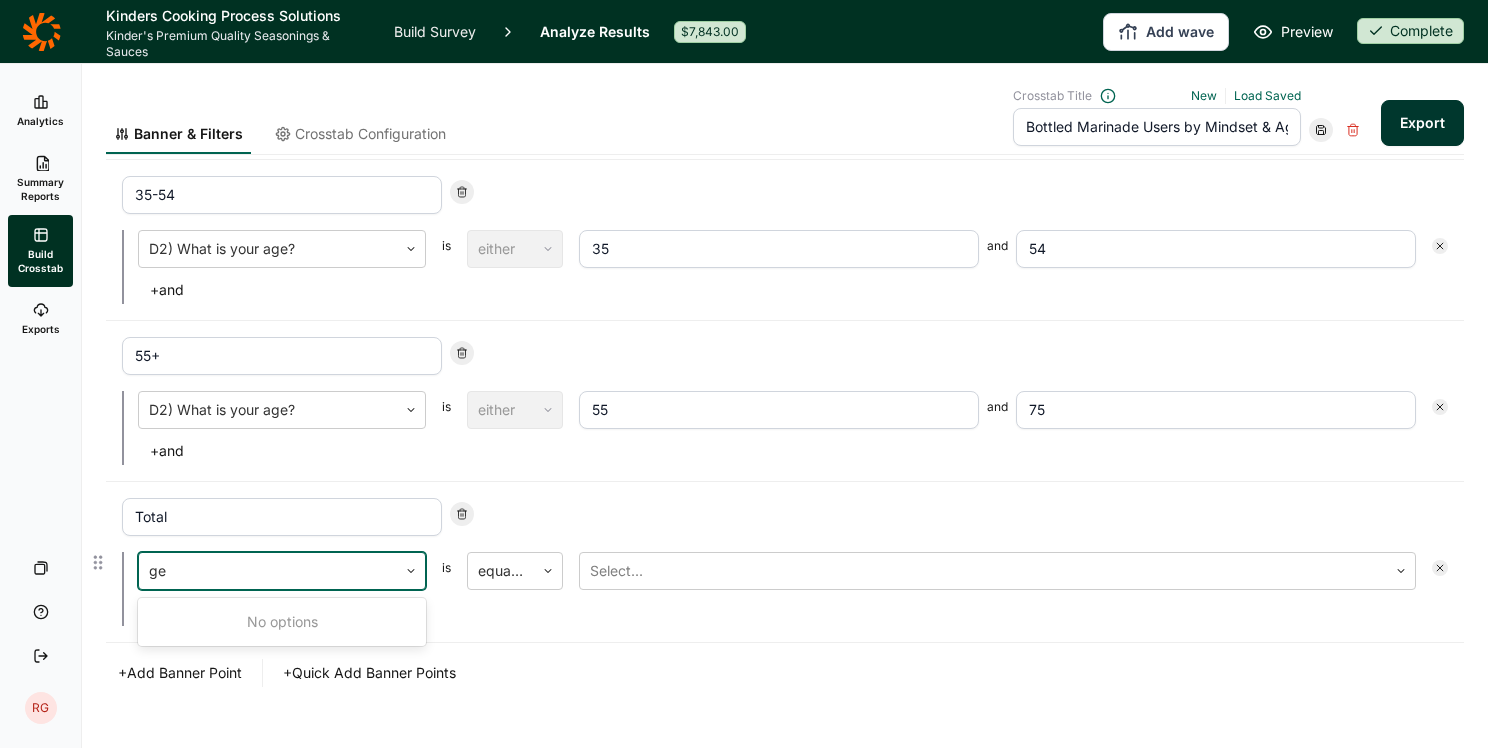 type on "g" 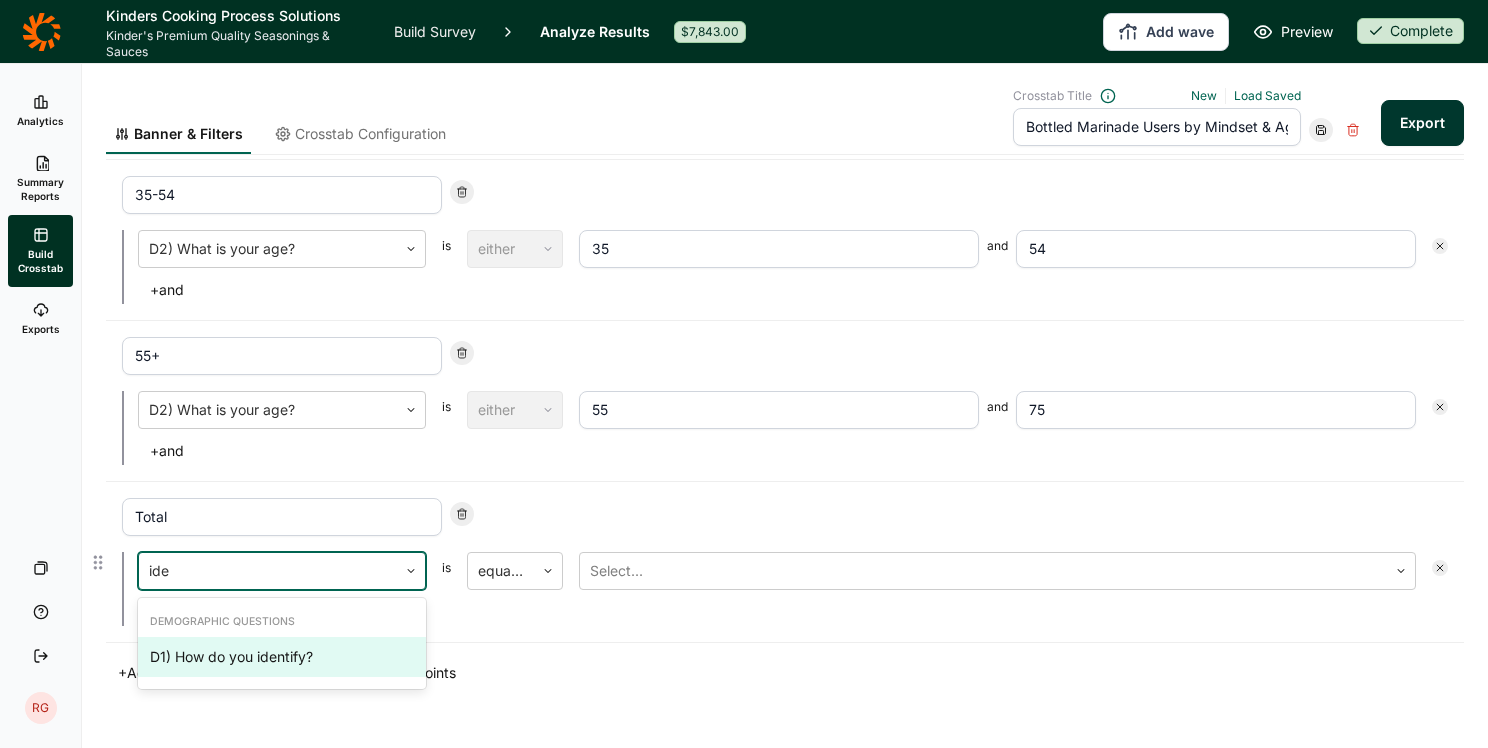 type on "iden" 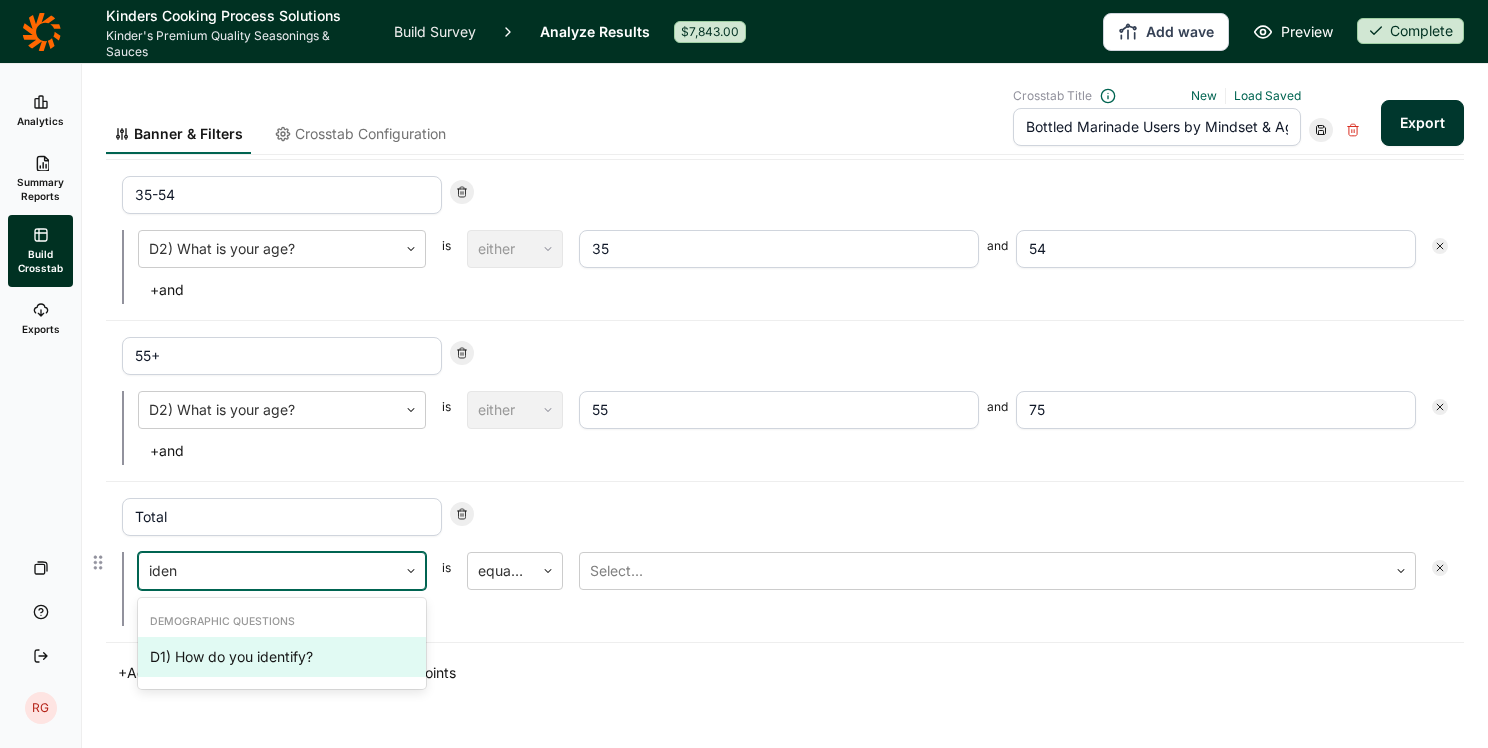 click on "D1) How do you identify?" at bounding box center (282, 657) 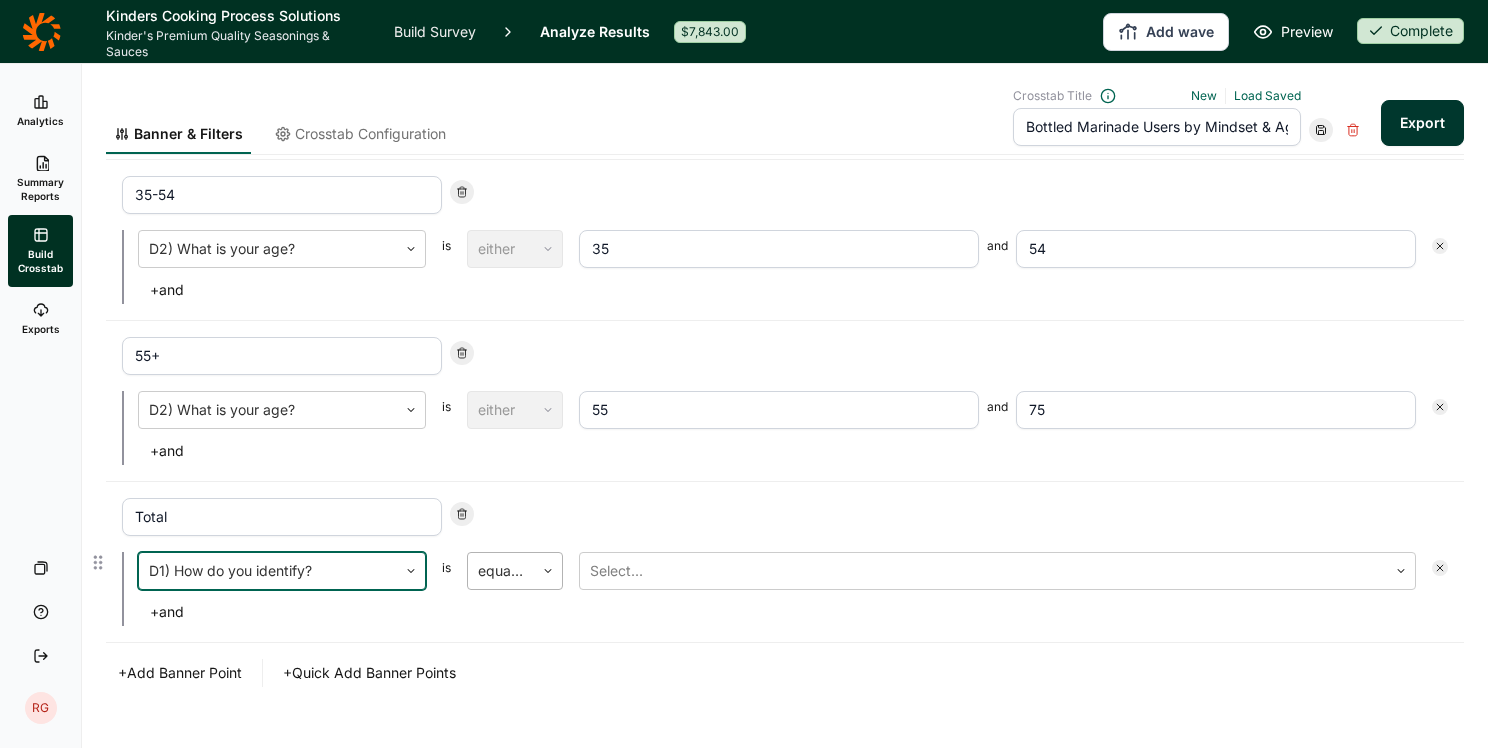 click at bounding box center [548, 571] 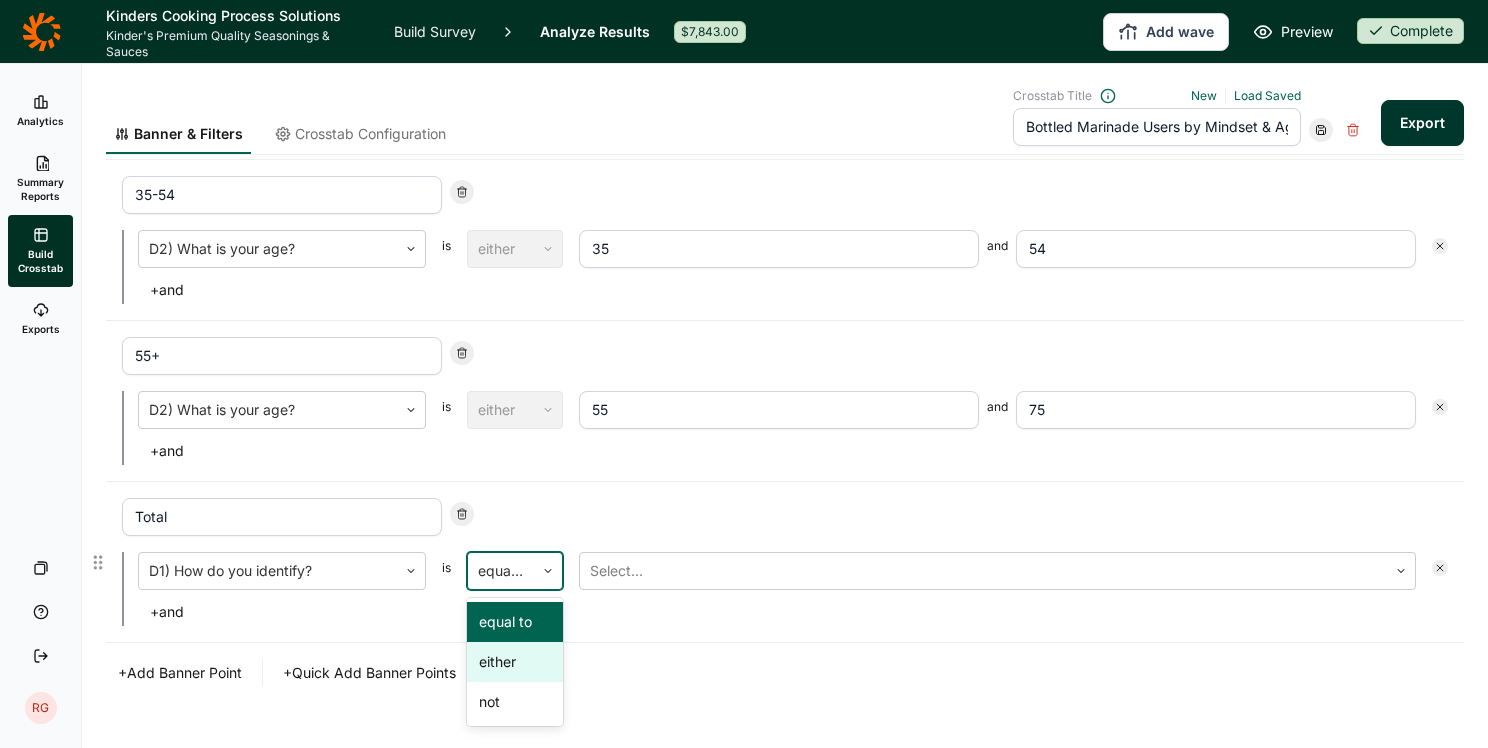 click on "either" at bounding box center [515, 662] 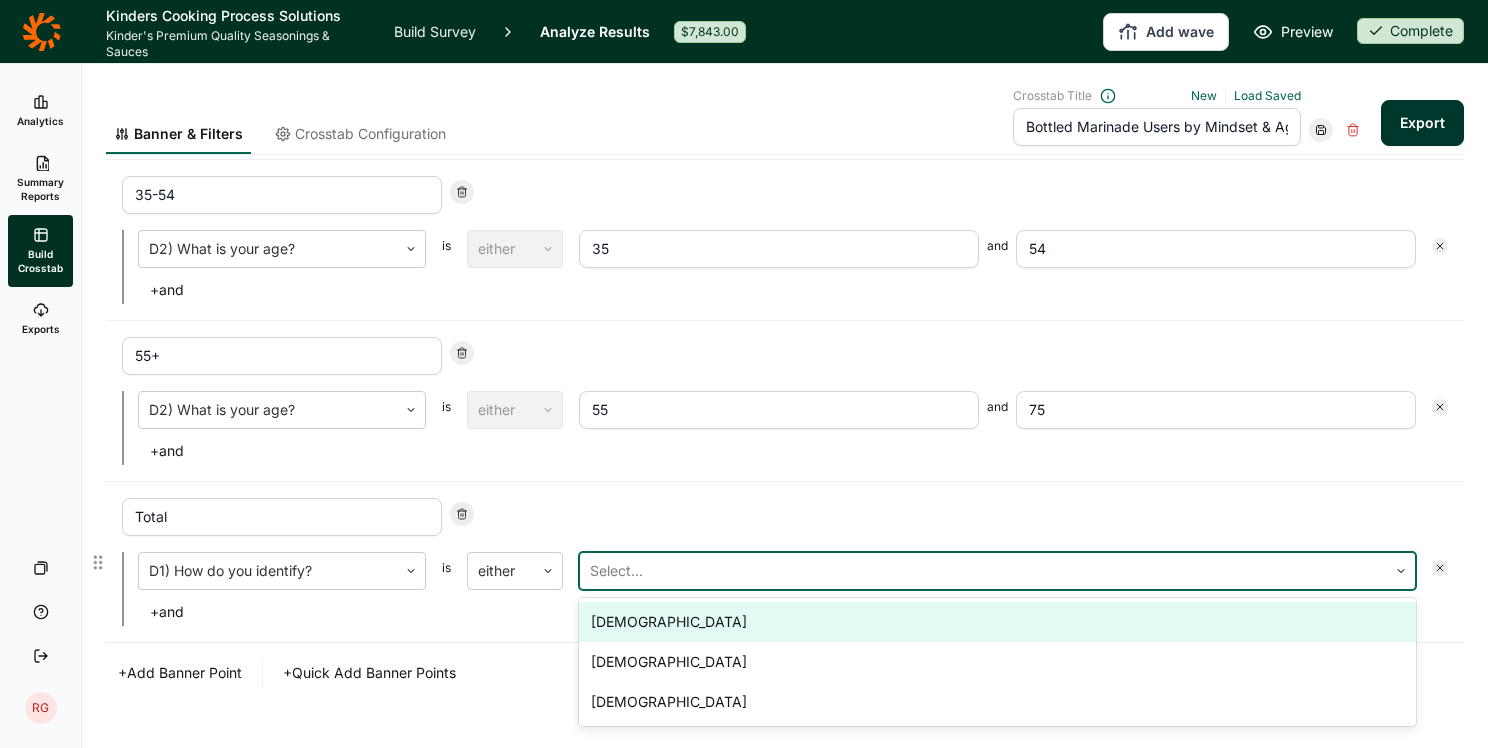 click on "Select..." at bounding box center (983, 571) 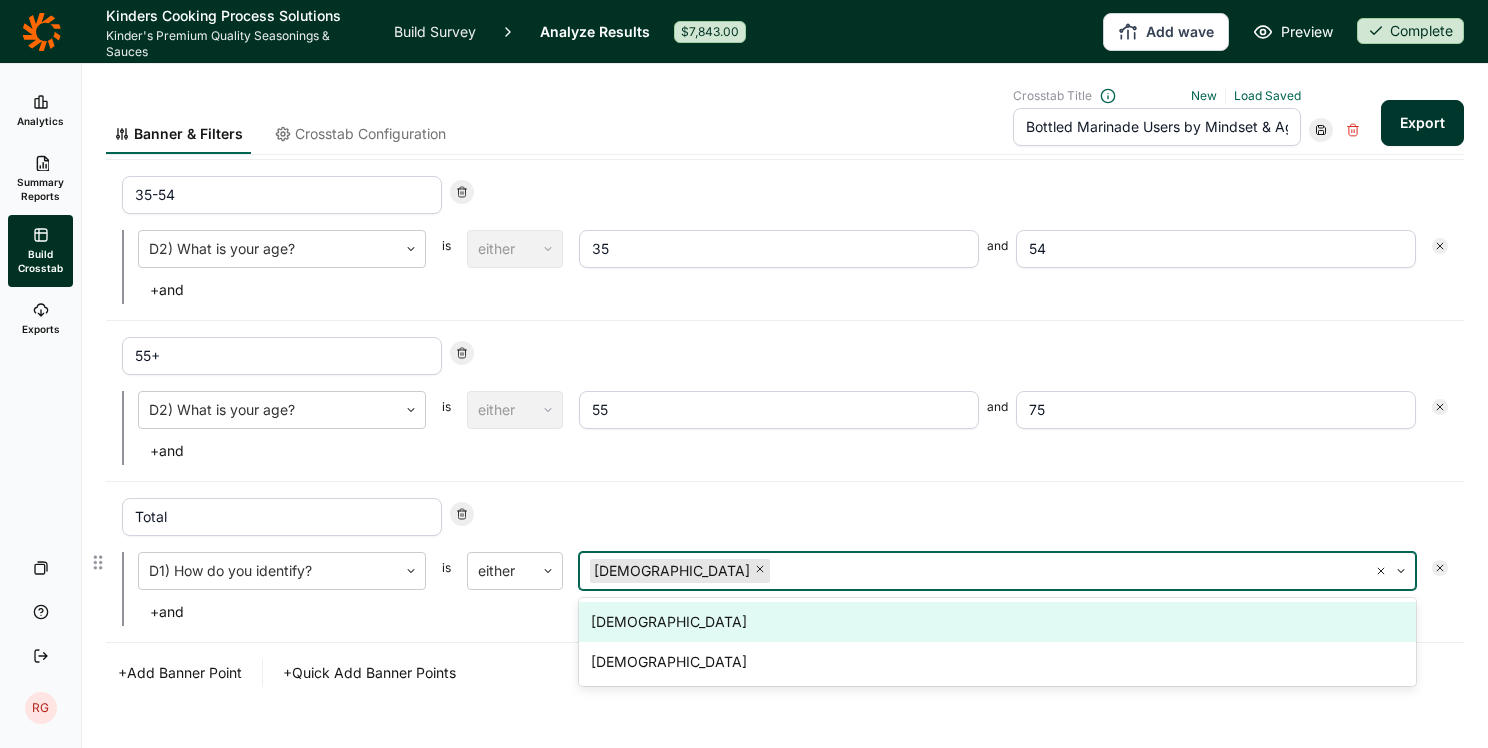 click on "[DEMOGRAPHIC_DATA]" at bounding box center [997, 622] 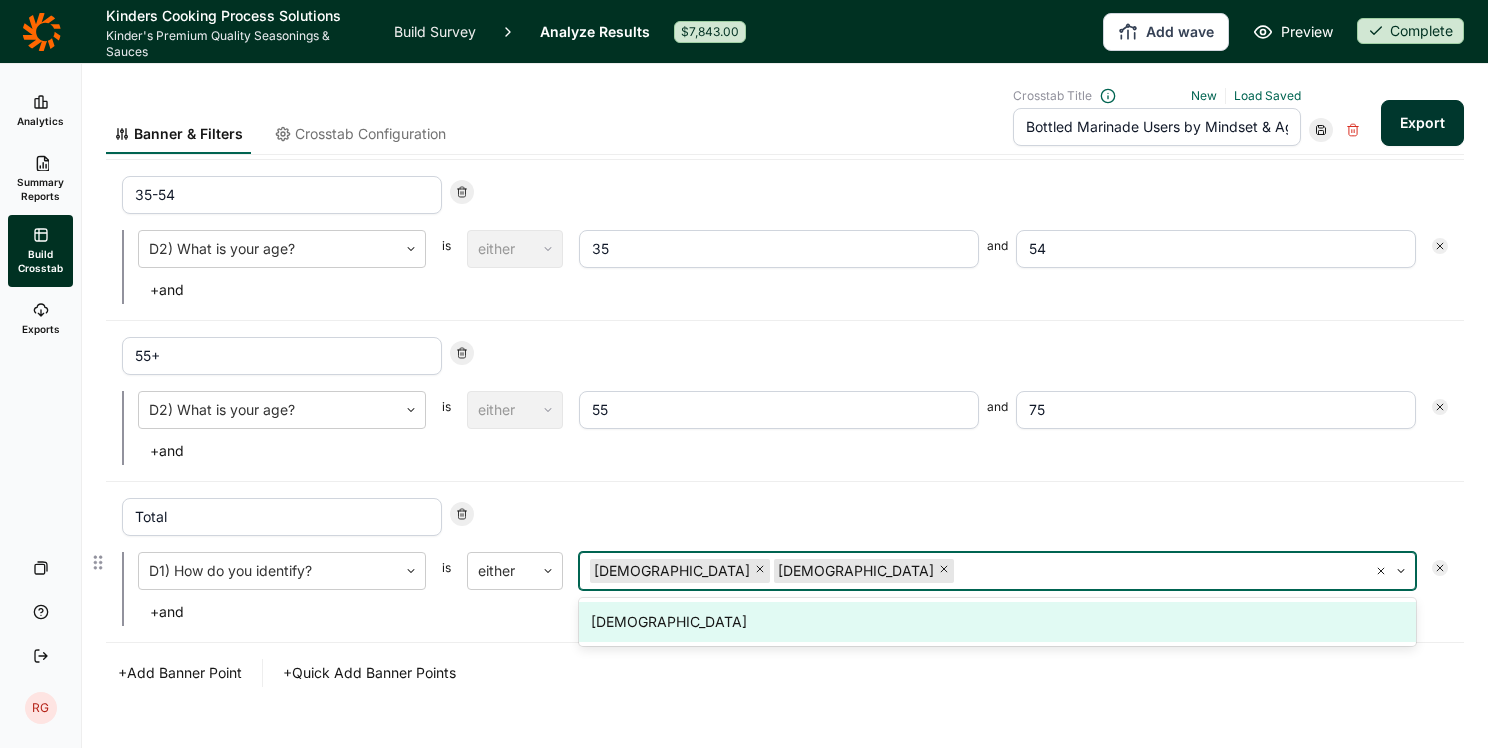click on "[DEMOGRAPHIC_DATA]" at bounding box center (997, 622) 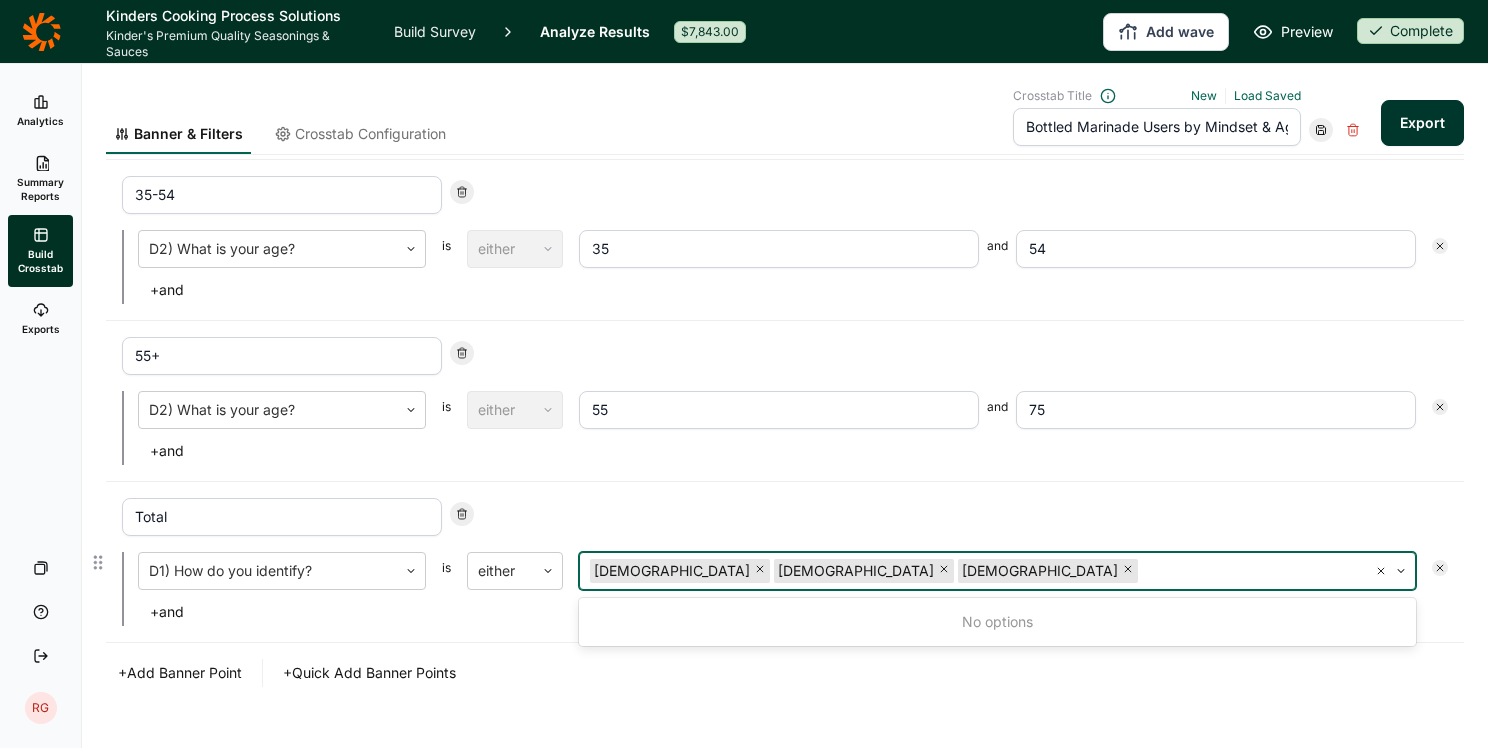 click on "+  and" at bounding box center (793, 612) 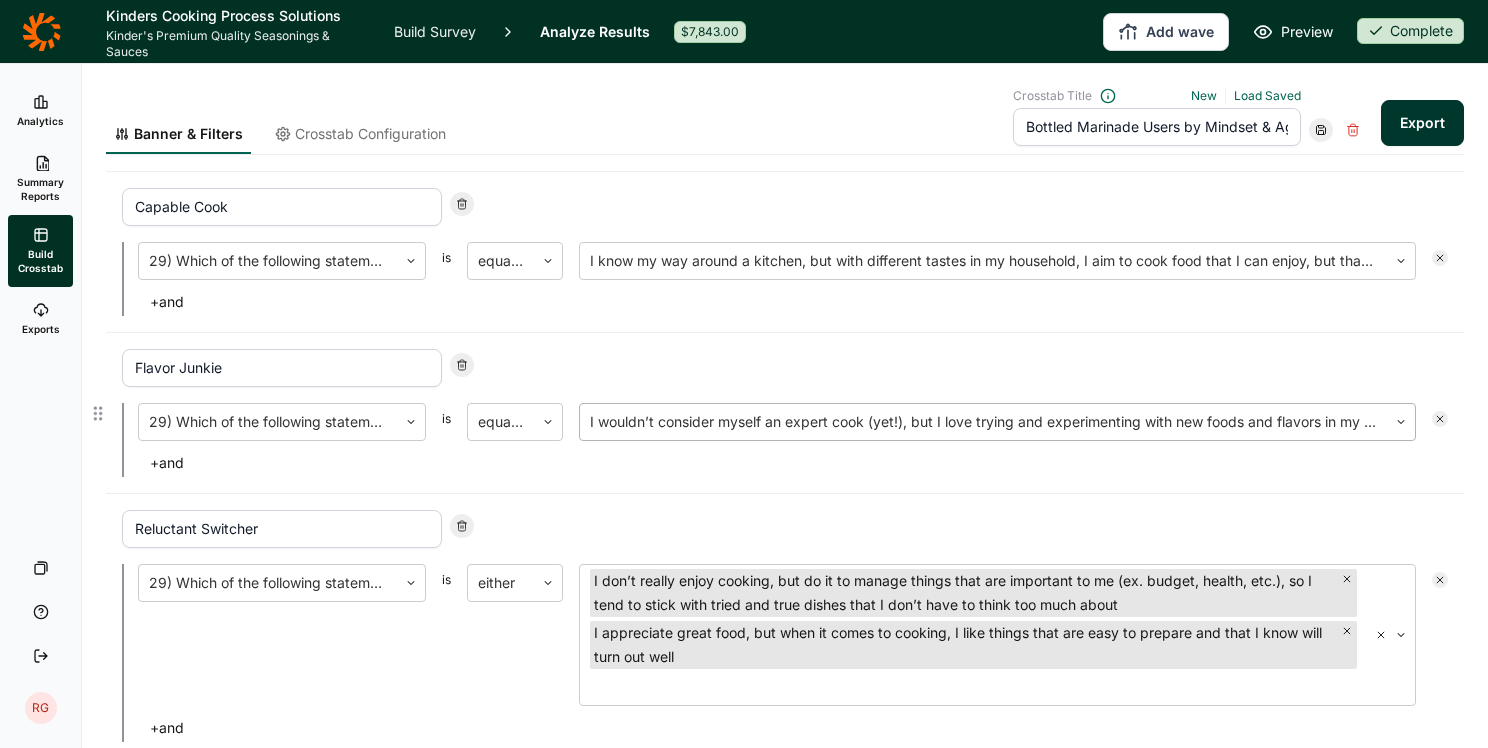 scroll, scrollTop: 0, scrollLeft: 0, axis: both 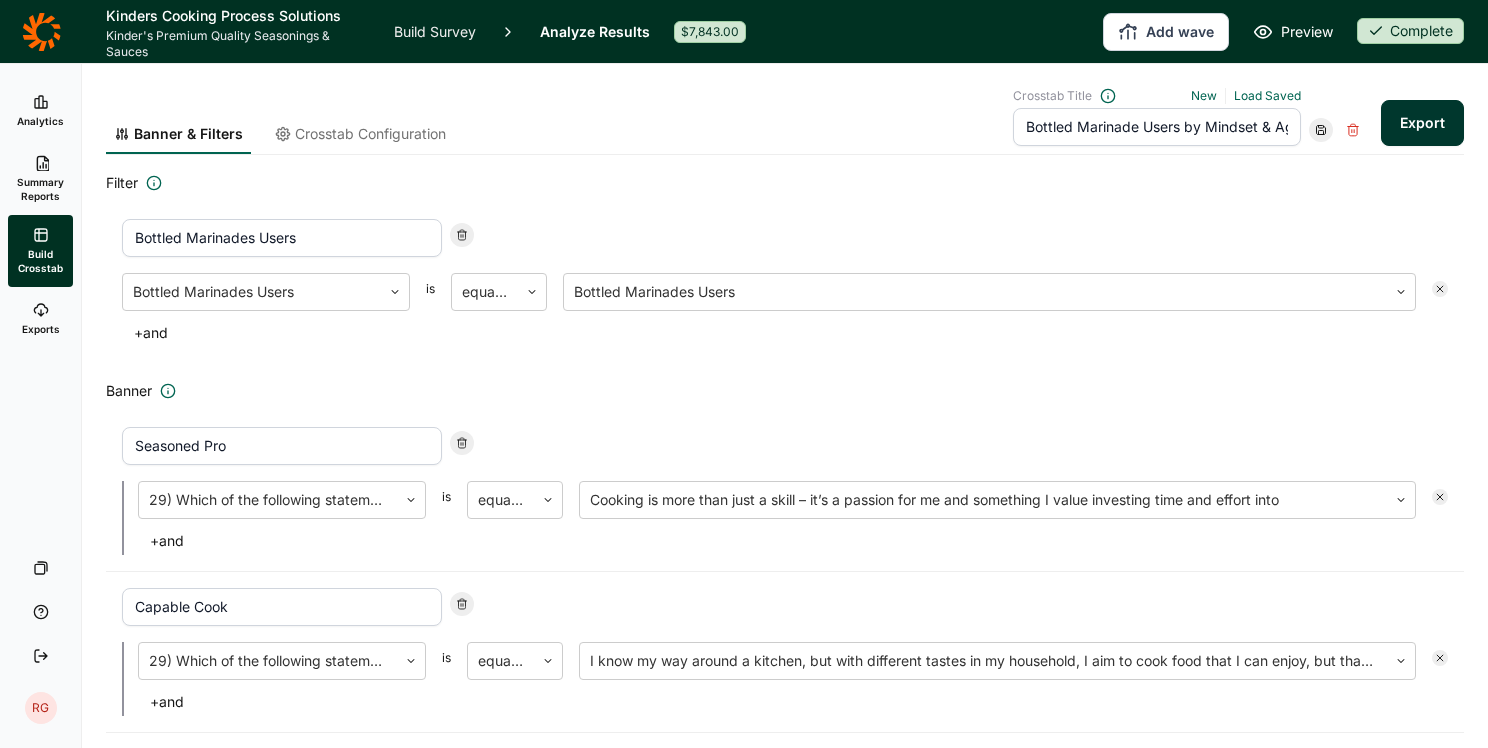 click 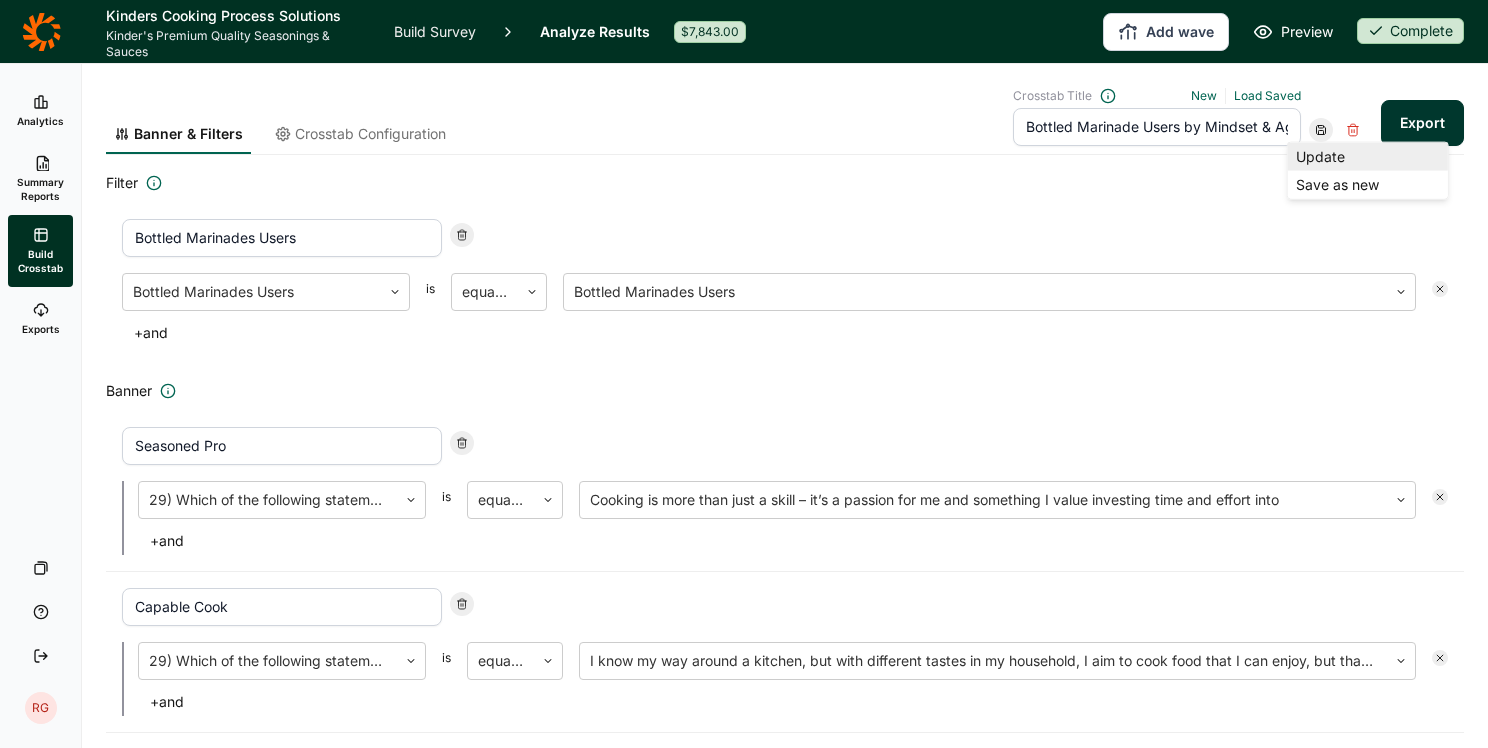click on "Update" at bounding box center [1368, 157] 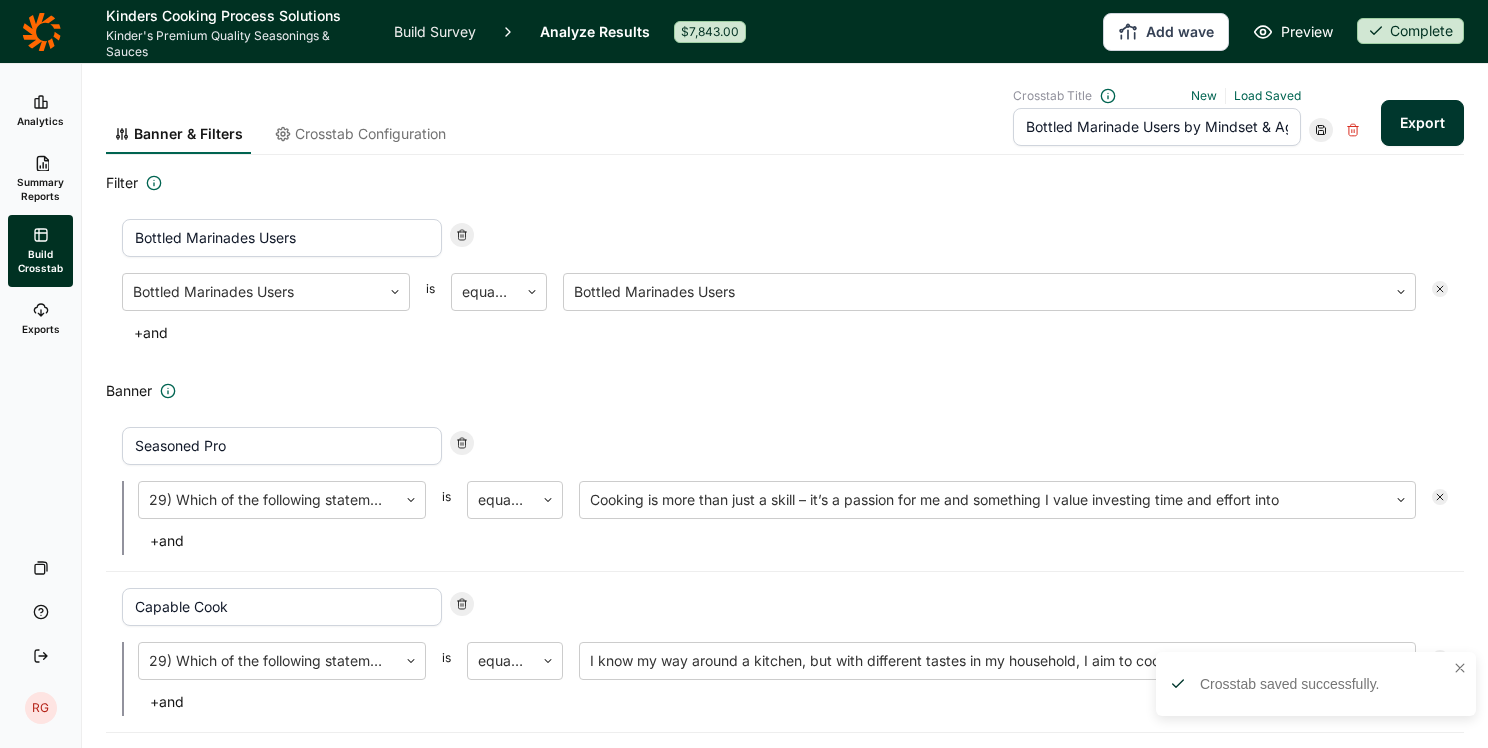 click on "Export" at bounding box center (1422, 123) 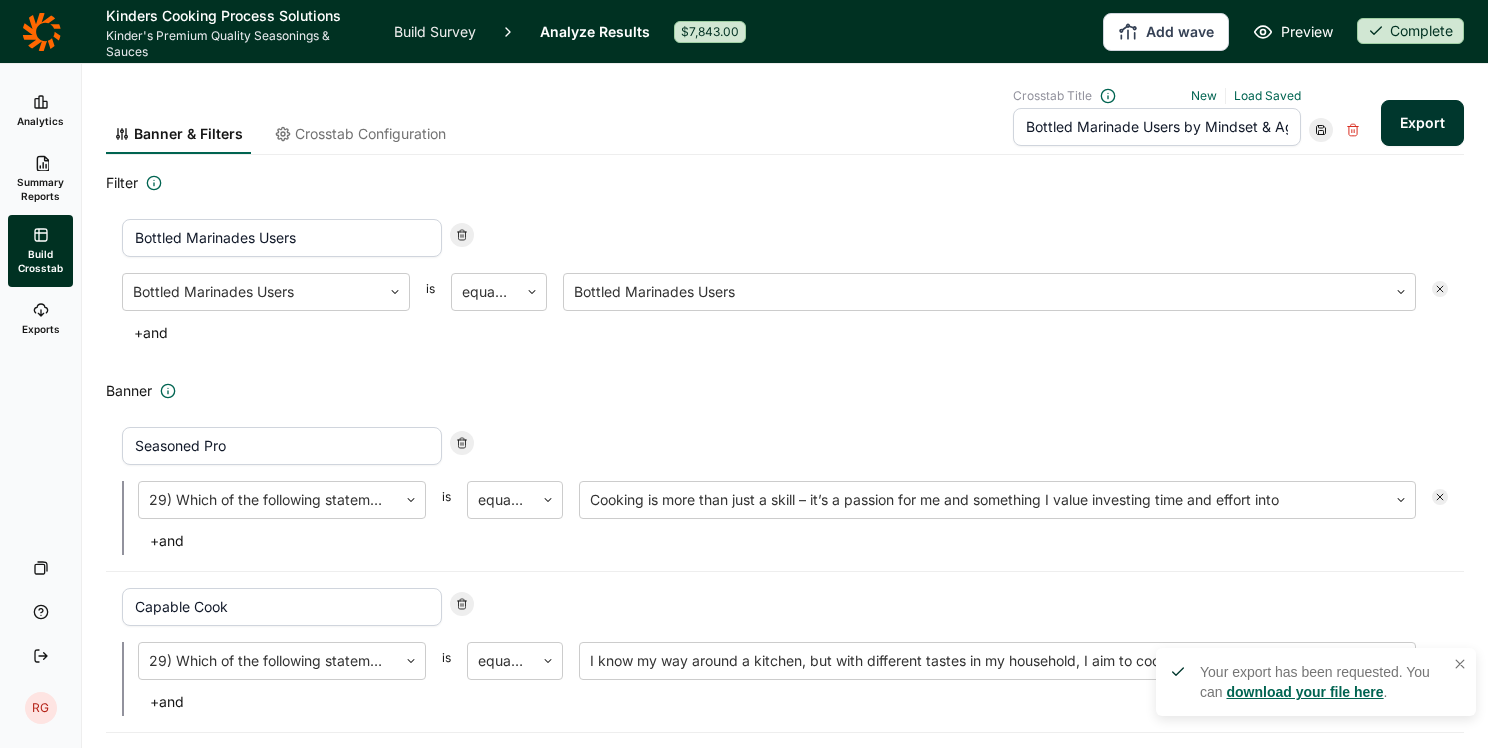 click 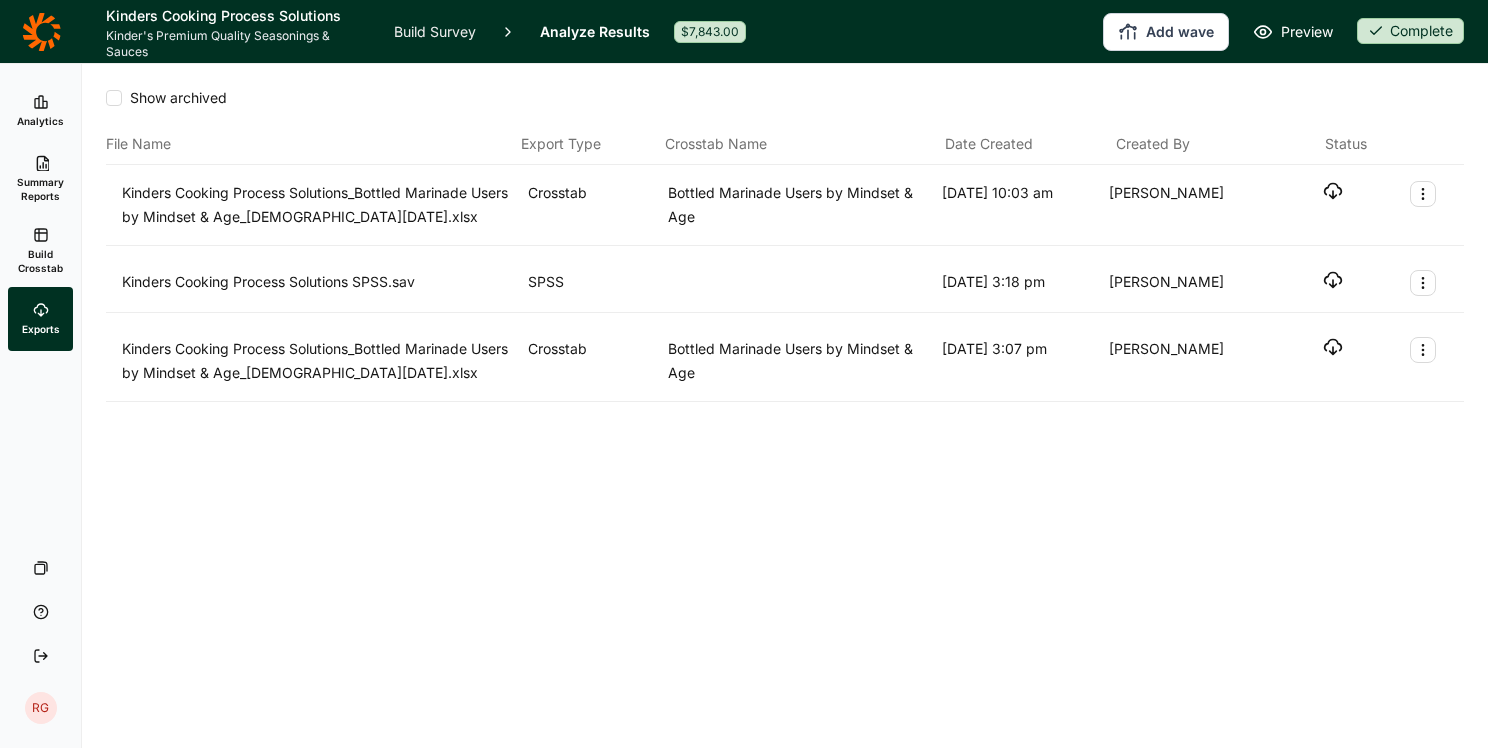 click on "Build Crosstab" at bounding box center [40, 261] 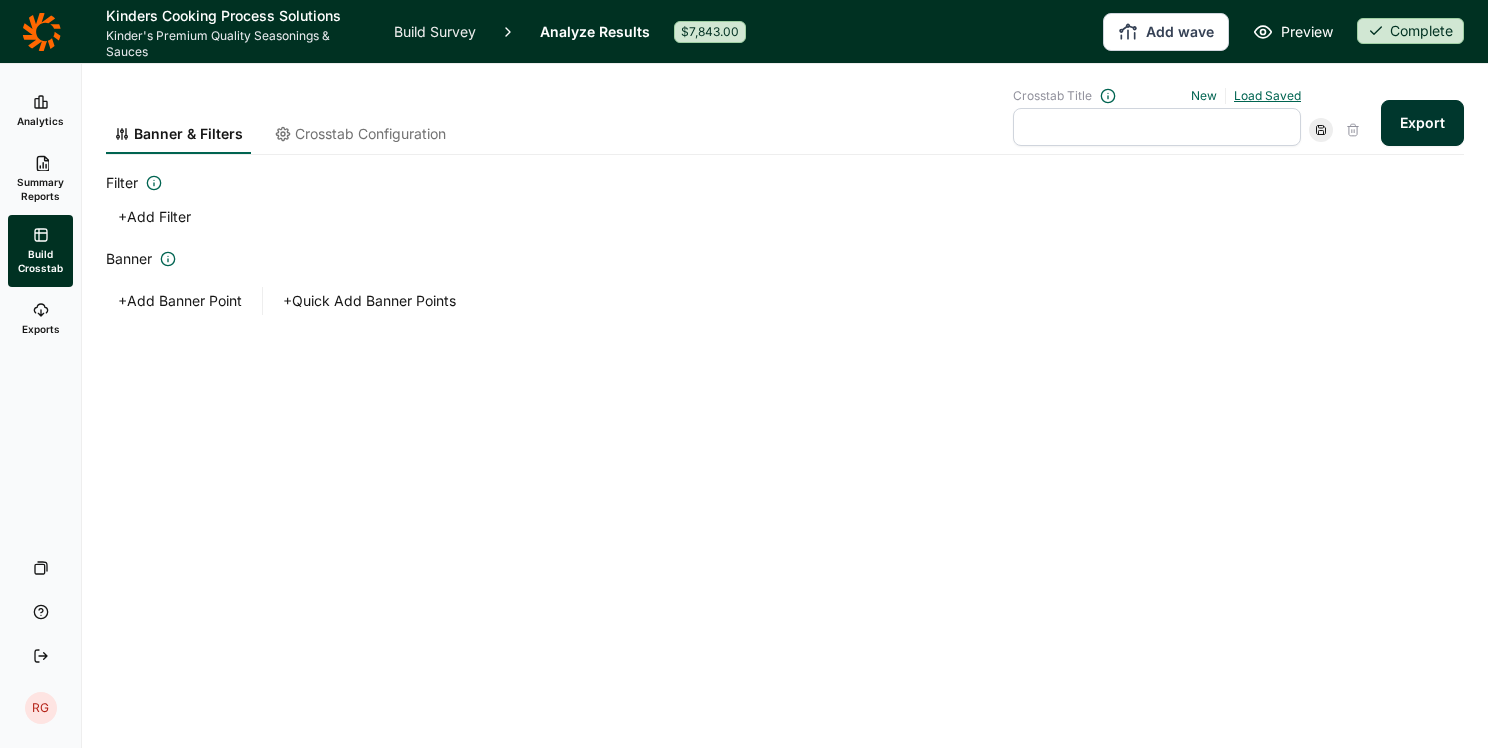 click on "Load Saved" at bounding box center [1267, 95] 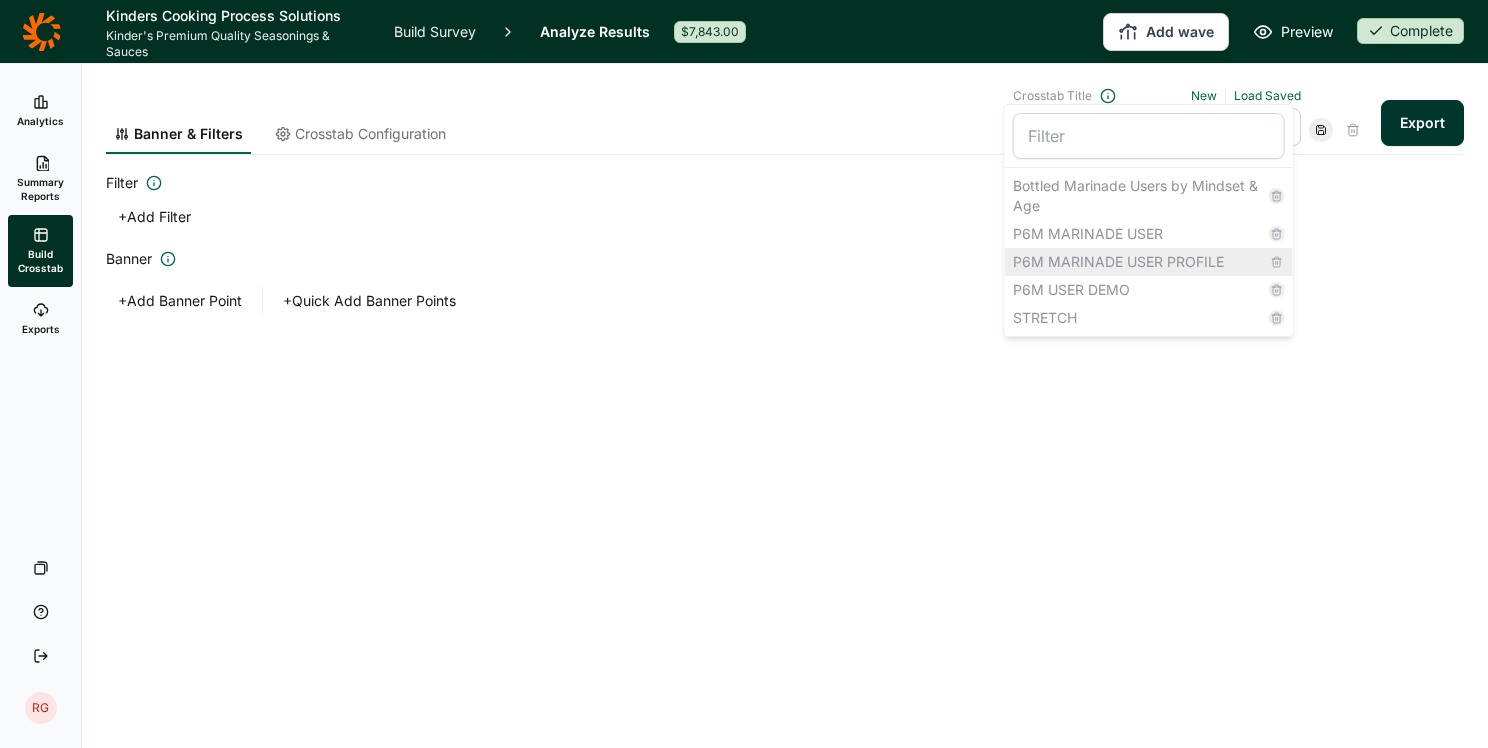click on "P6M MARINADE USER PROFILE" at bounding box center (1149, 262) 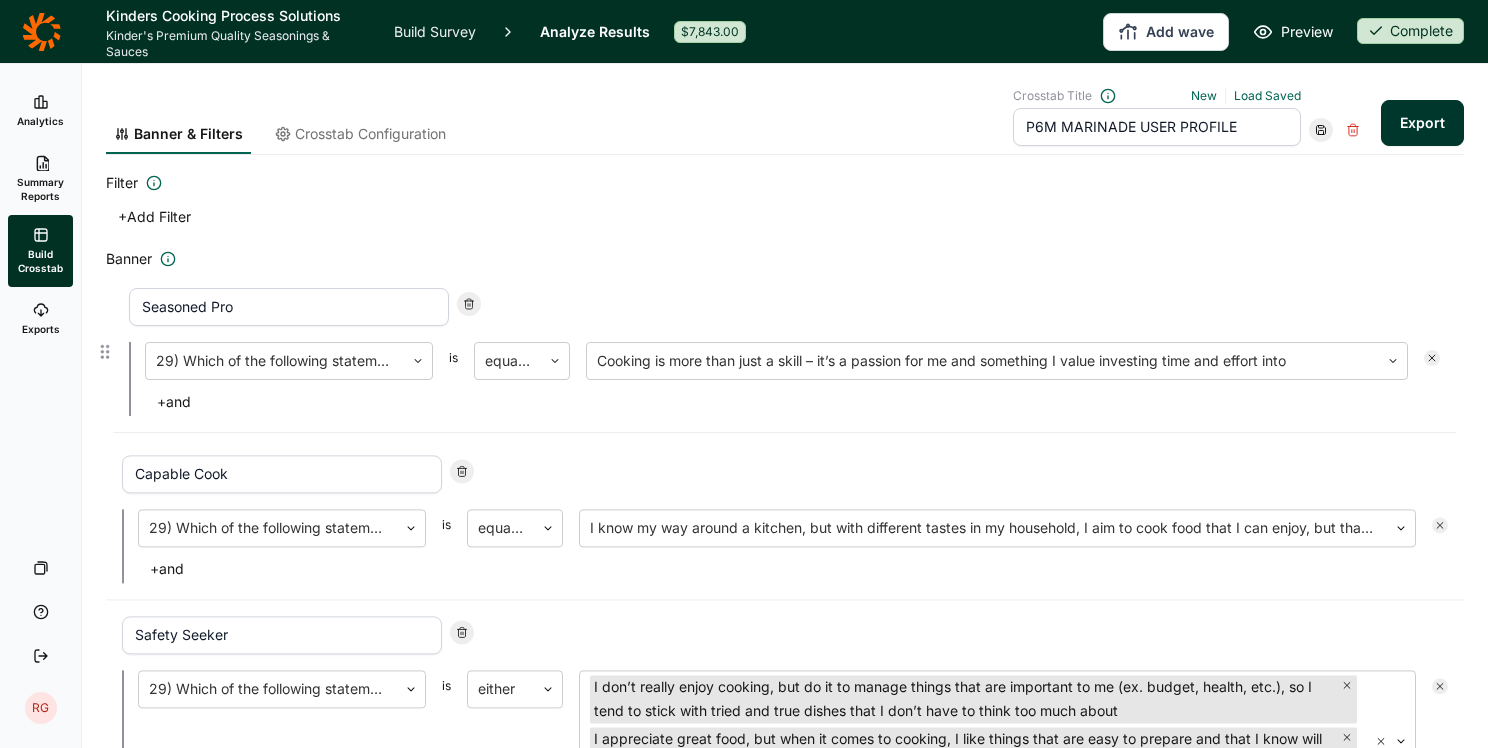 drag, startPoint x: 100, startPoint y: 530, endPoint x: 112, endPoint y: 359, distance: 171.42053 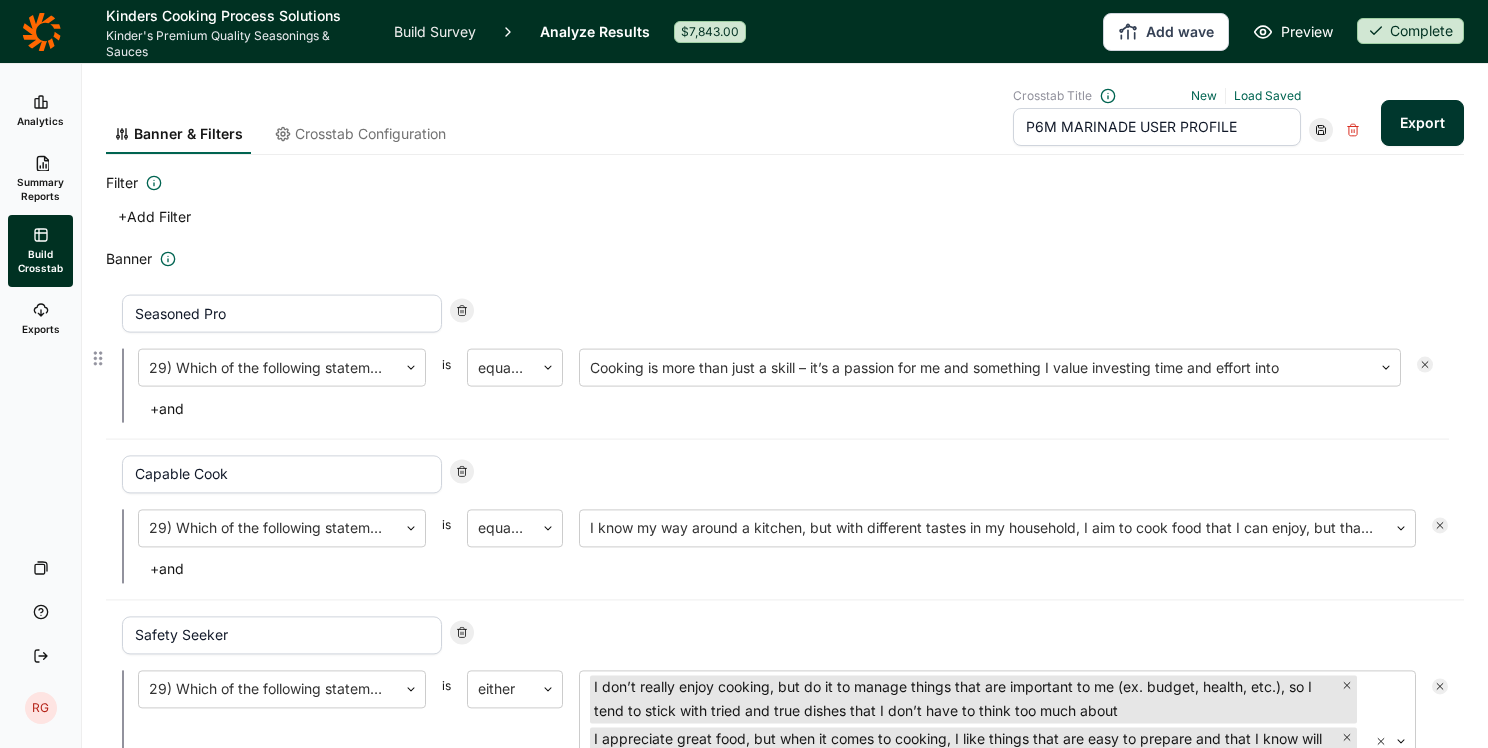 type on "Seasoned Pro" 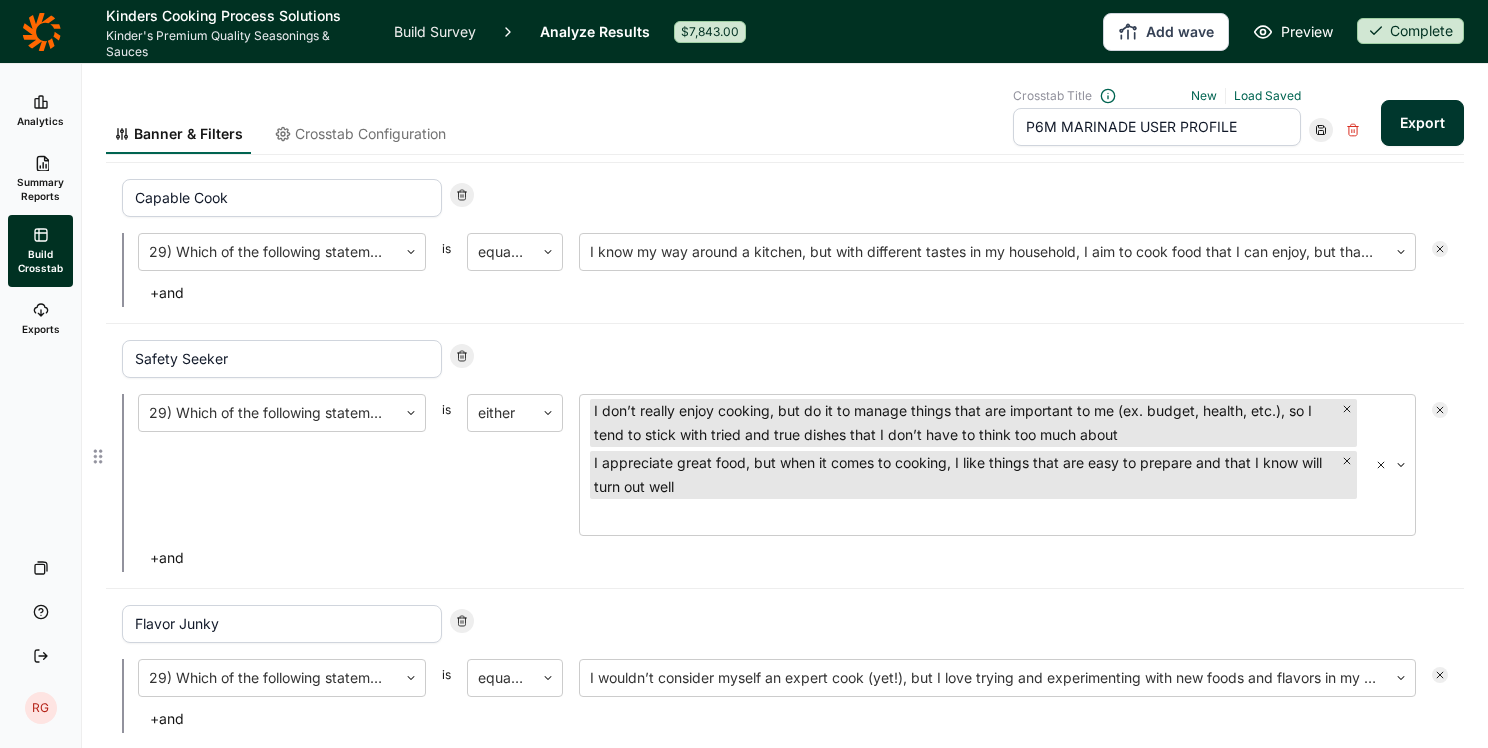 scroll, scrollTop: 400, scrollLeft: 0, axis: vertical 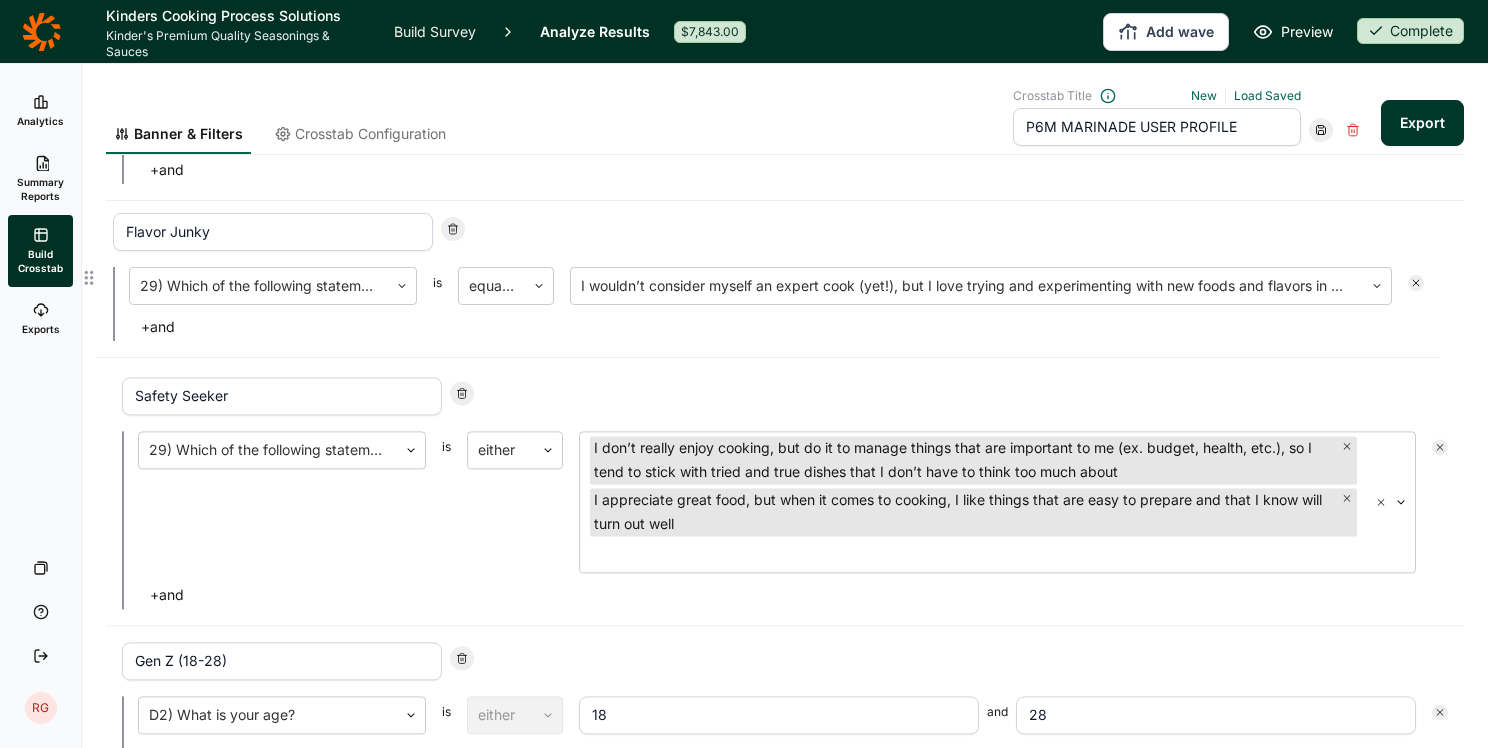 drag, startPoint x: 96, startPoint y: 546, endPoint x: 91, endPoint y: 267, distance: 279.0448 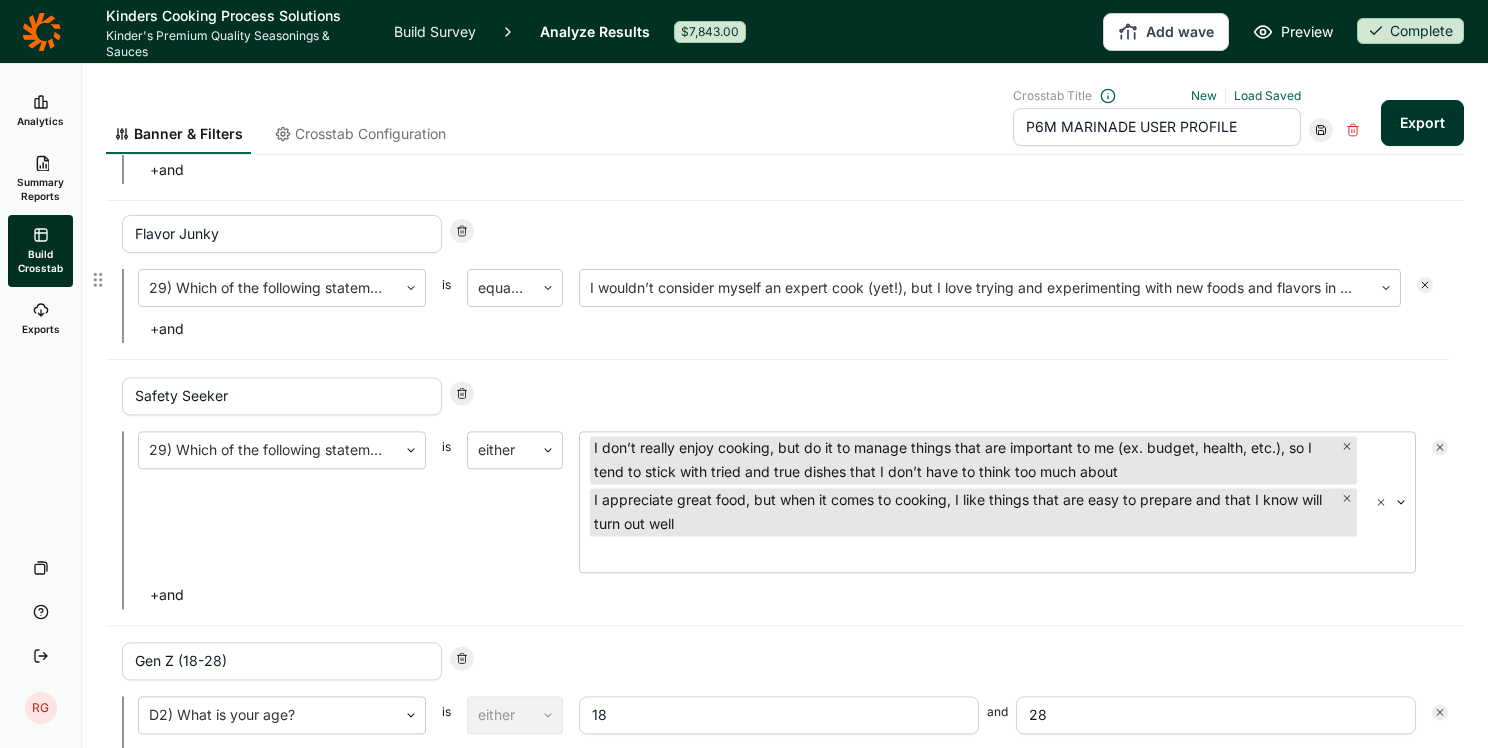type on "Flavor Junky" 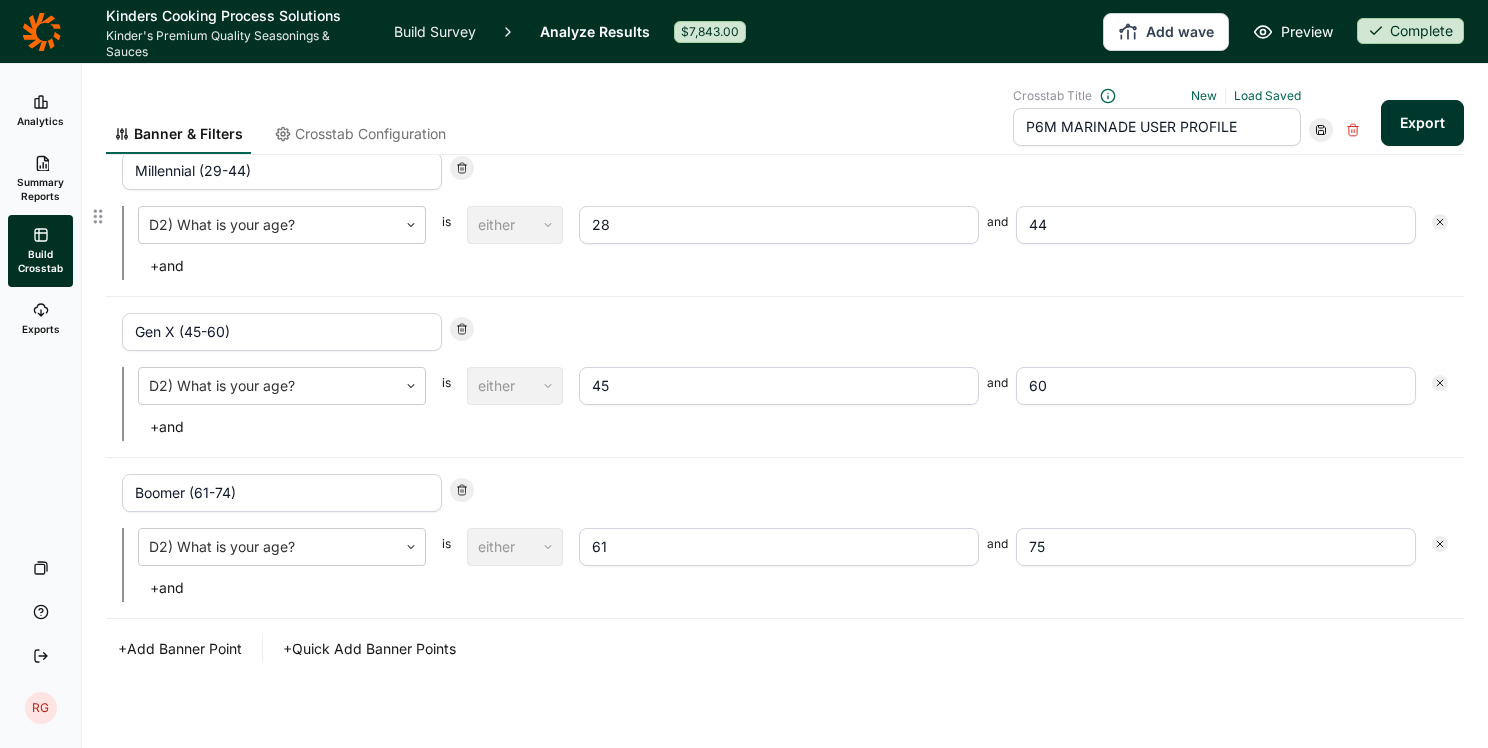 scroll, scrollTop: 1057, scrollLeft: 0, axis: vertical 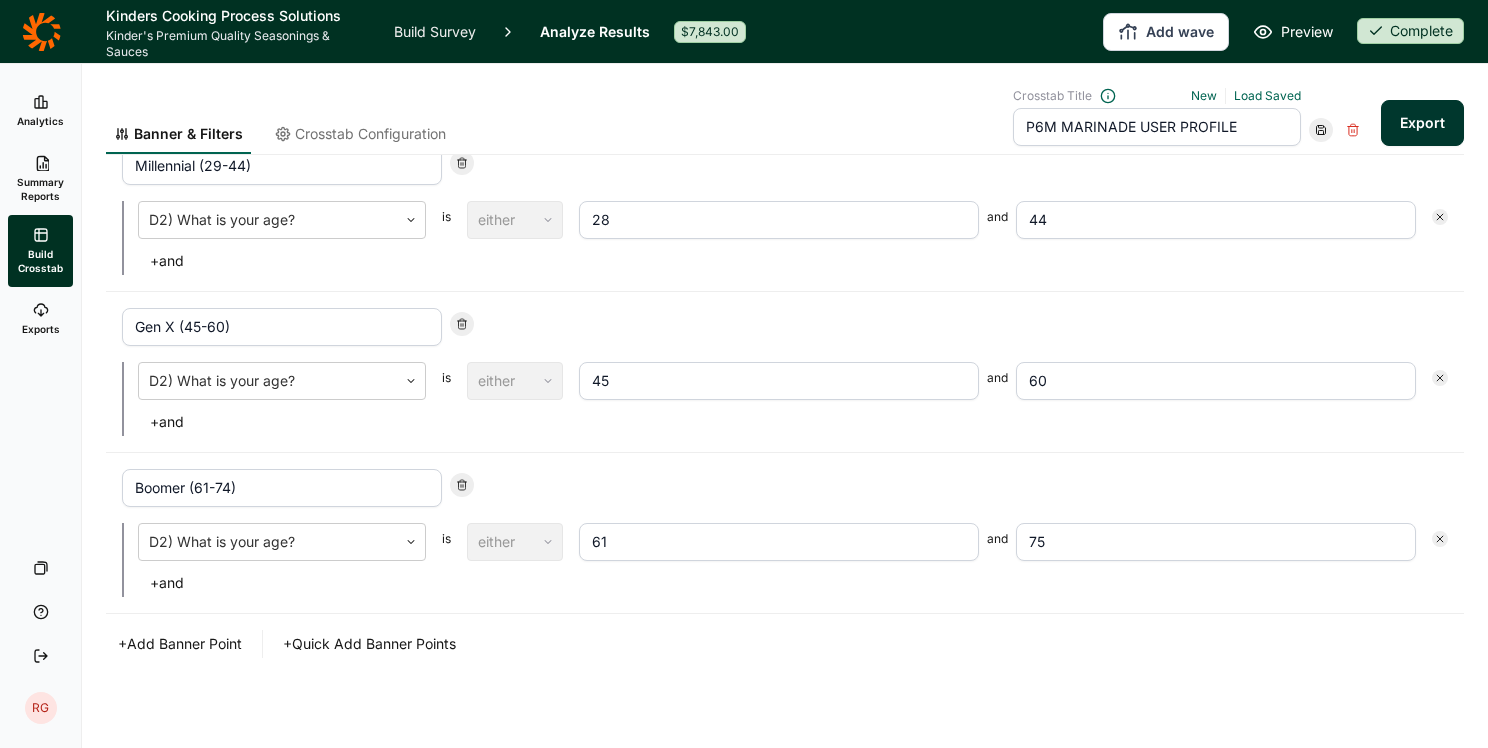 click on "+  Add Banner Point" at bounding box center (180, 644) 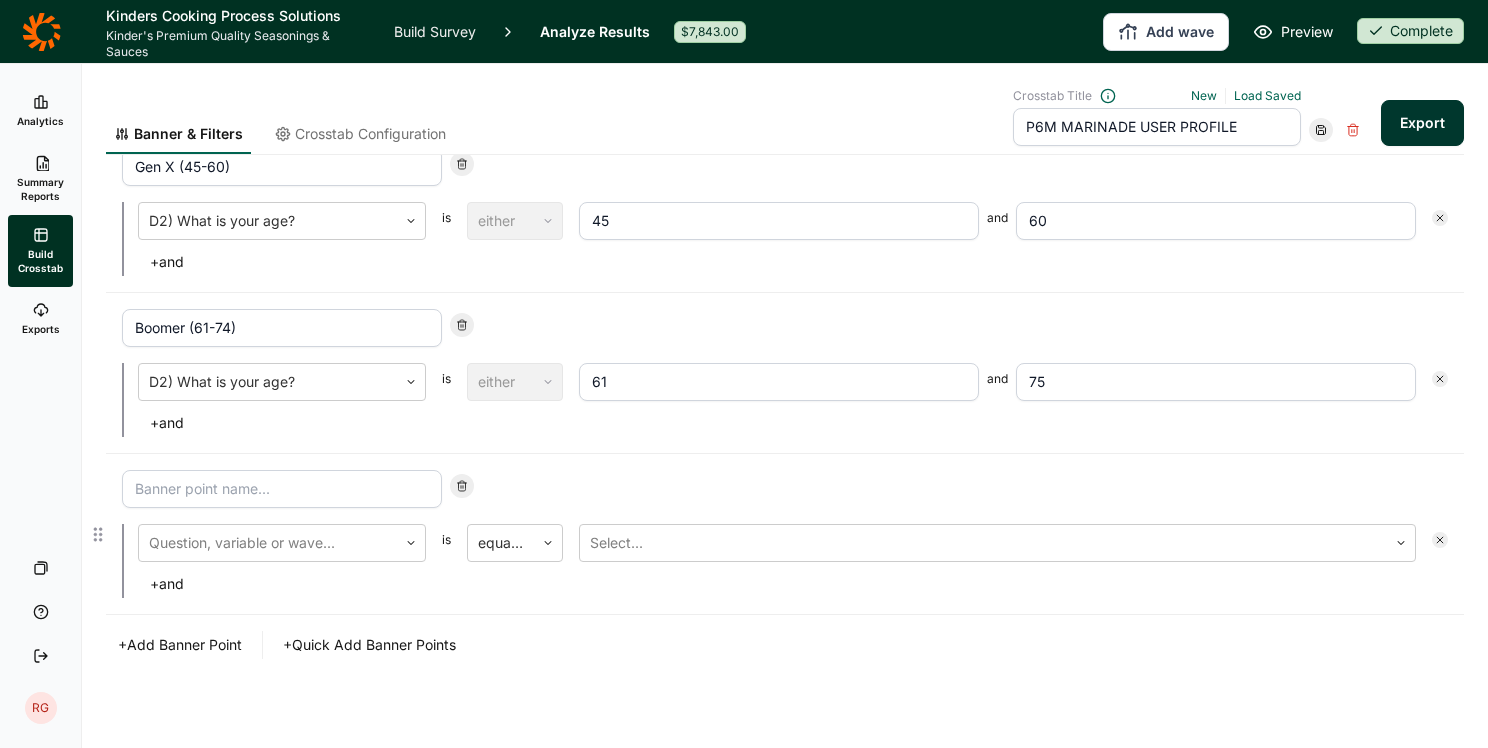 click at bounding box center [282, 489] 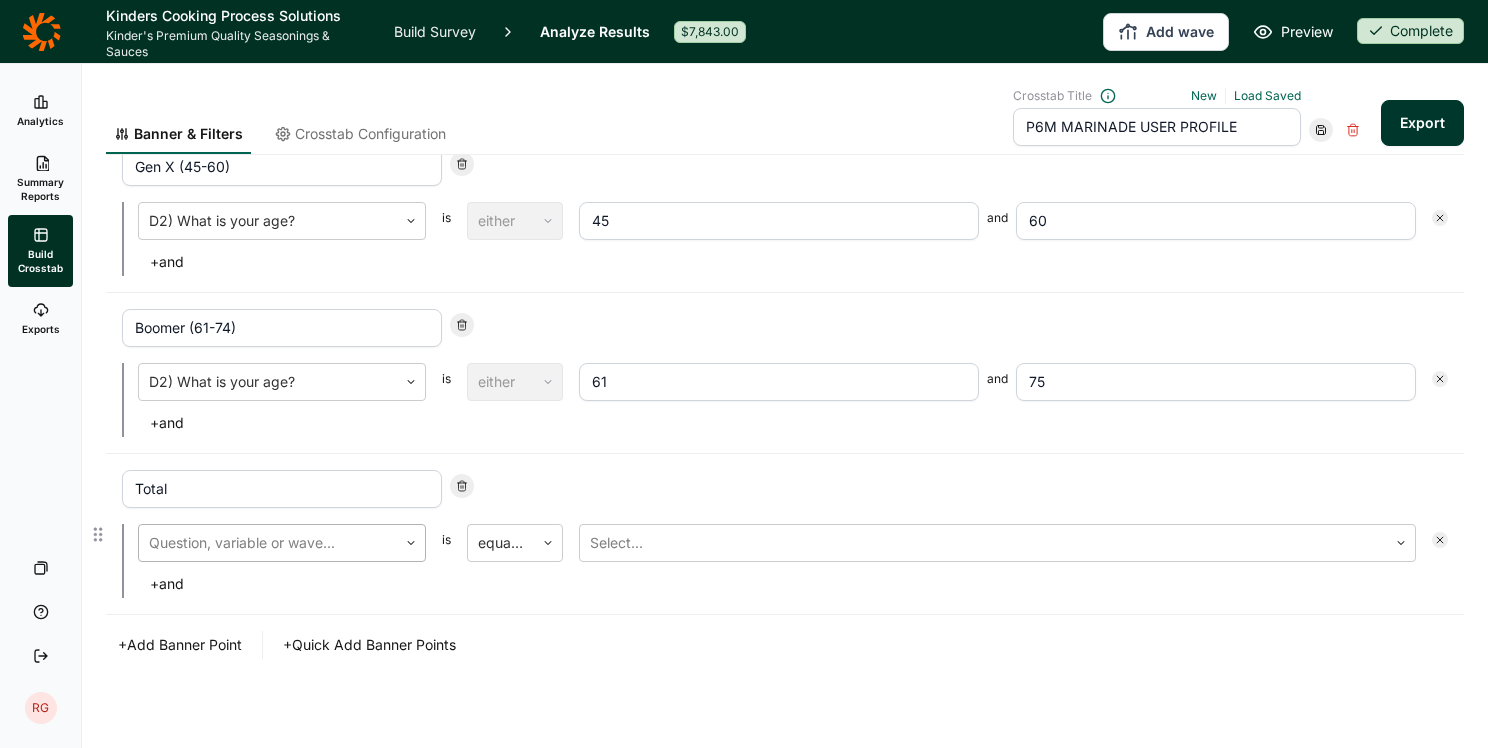 type on "Total" 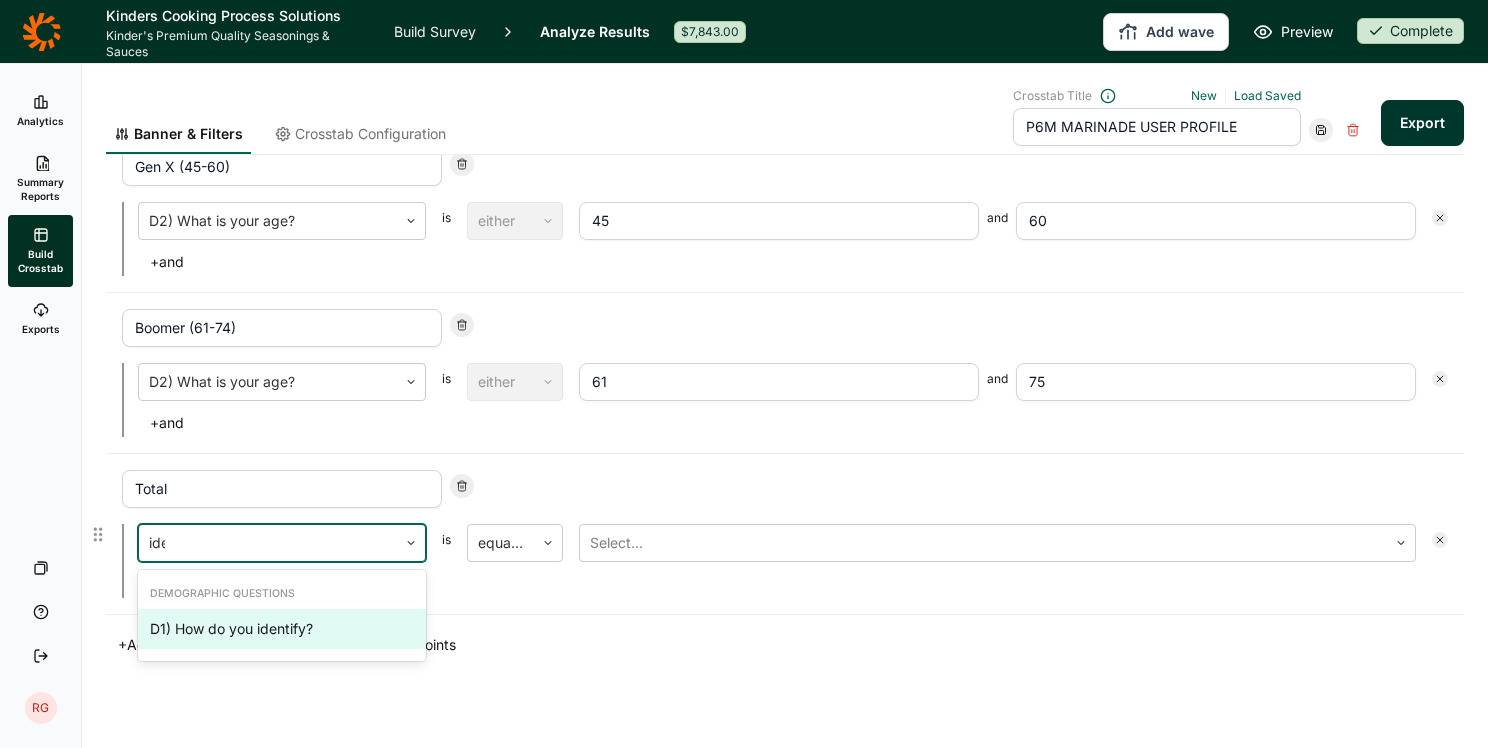 type on "iden" 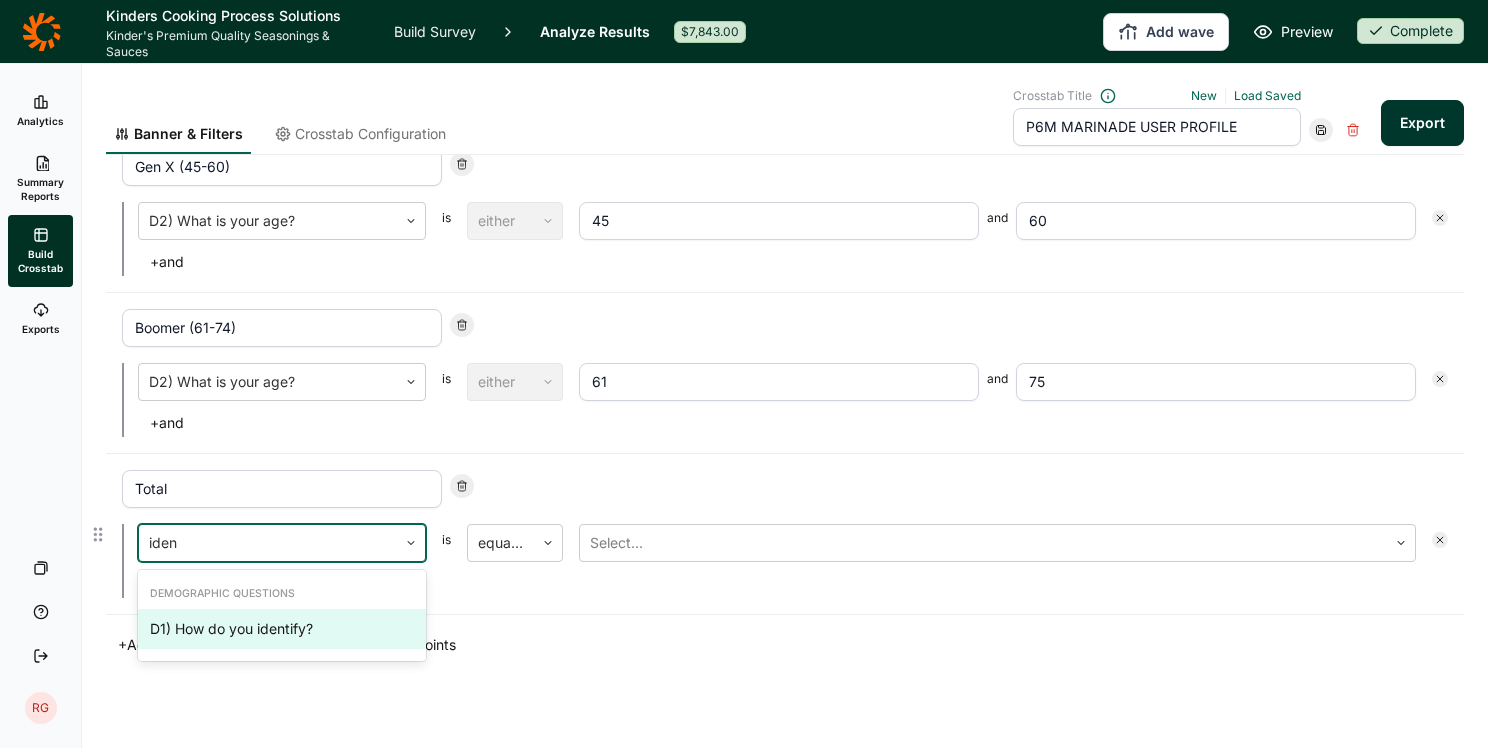 click on "D1) How do you identify?" at bounding box center (282, 629) 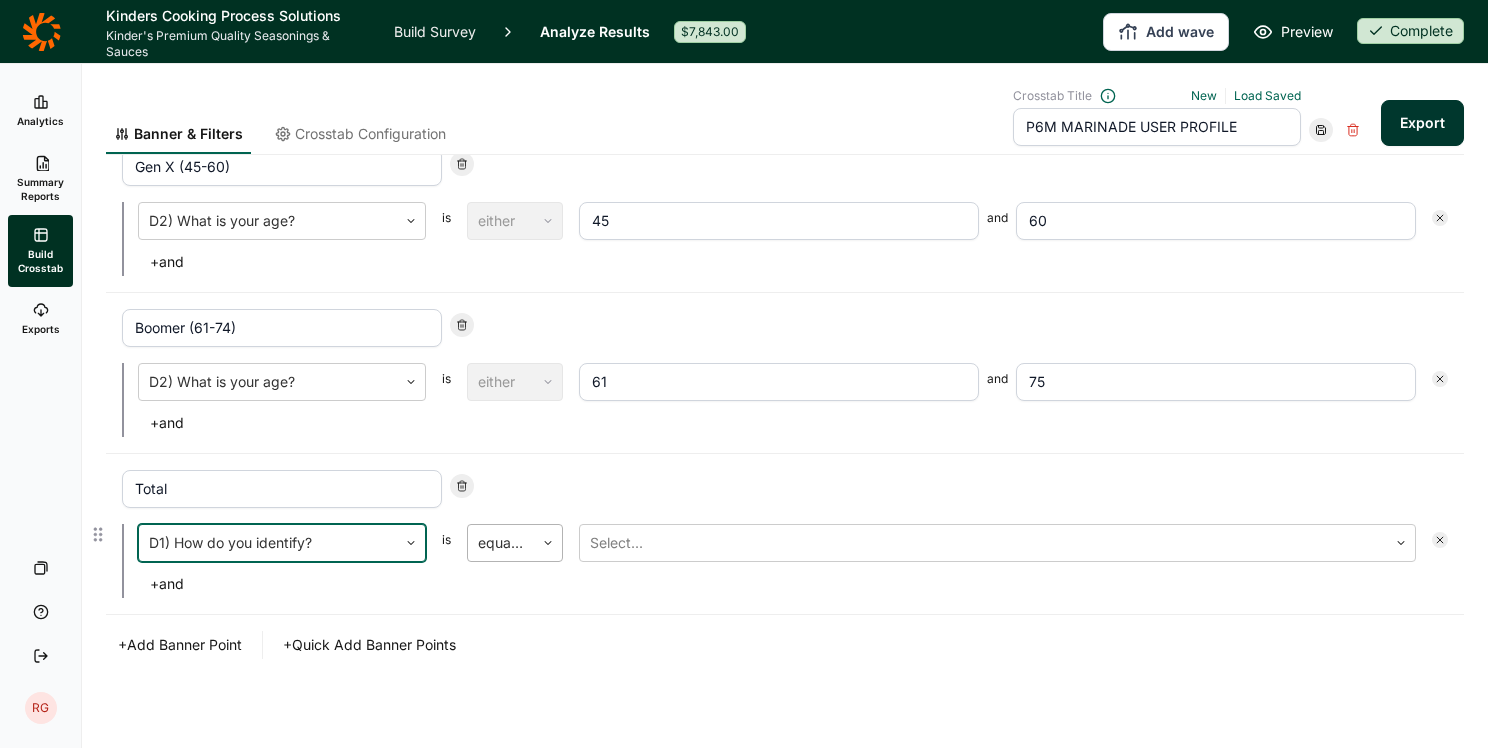 click on "equal to" at bounding box center (501, 543) 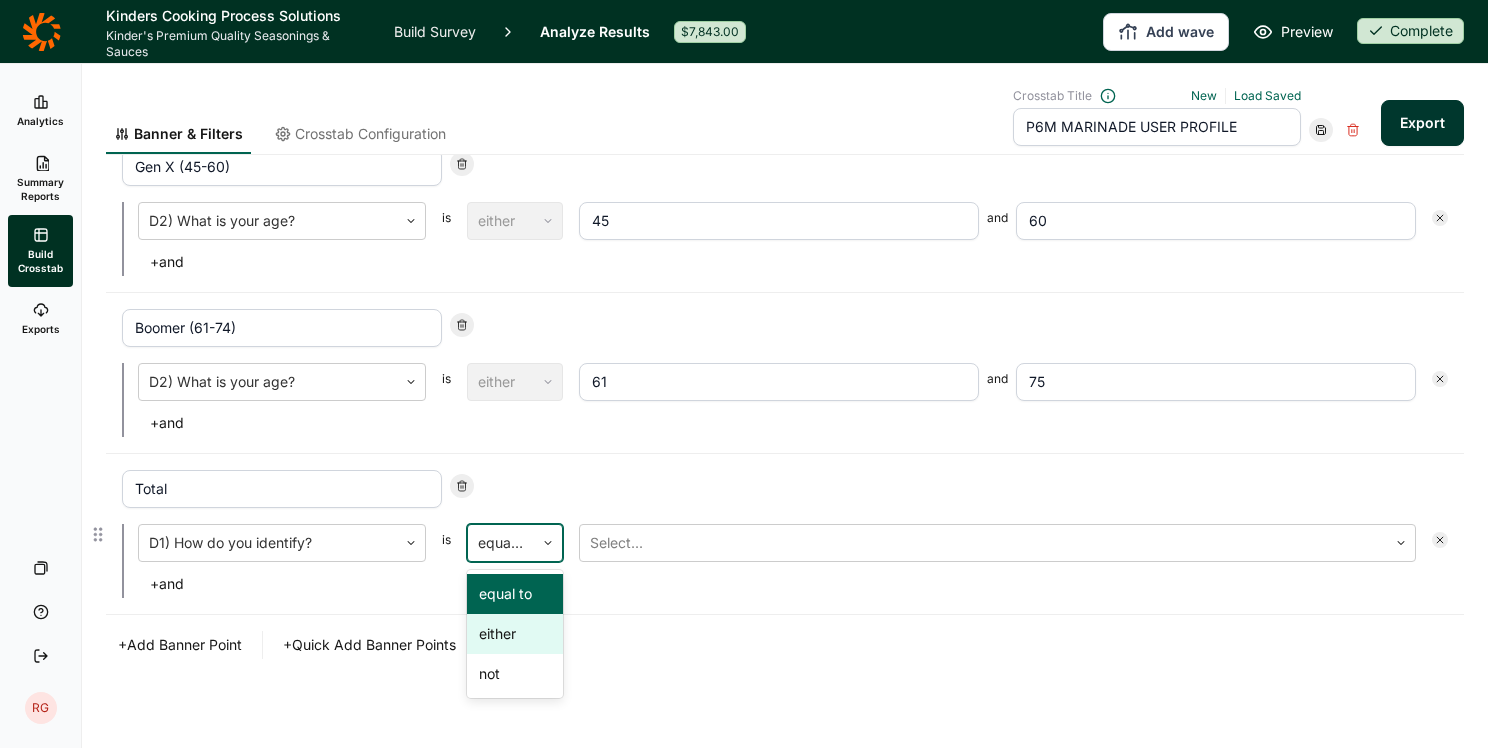 click on "either" at bounding box center [515, 634] 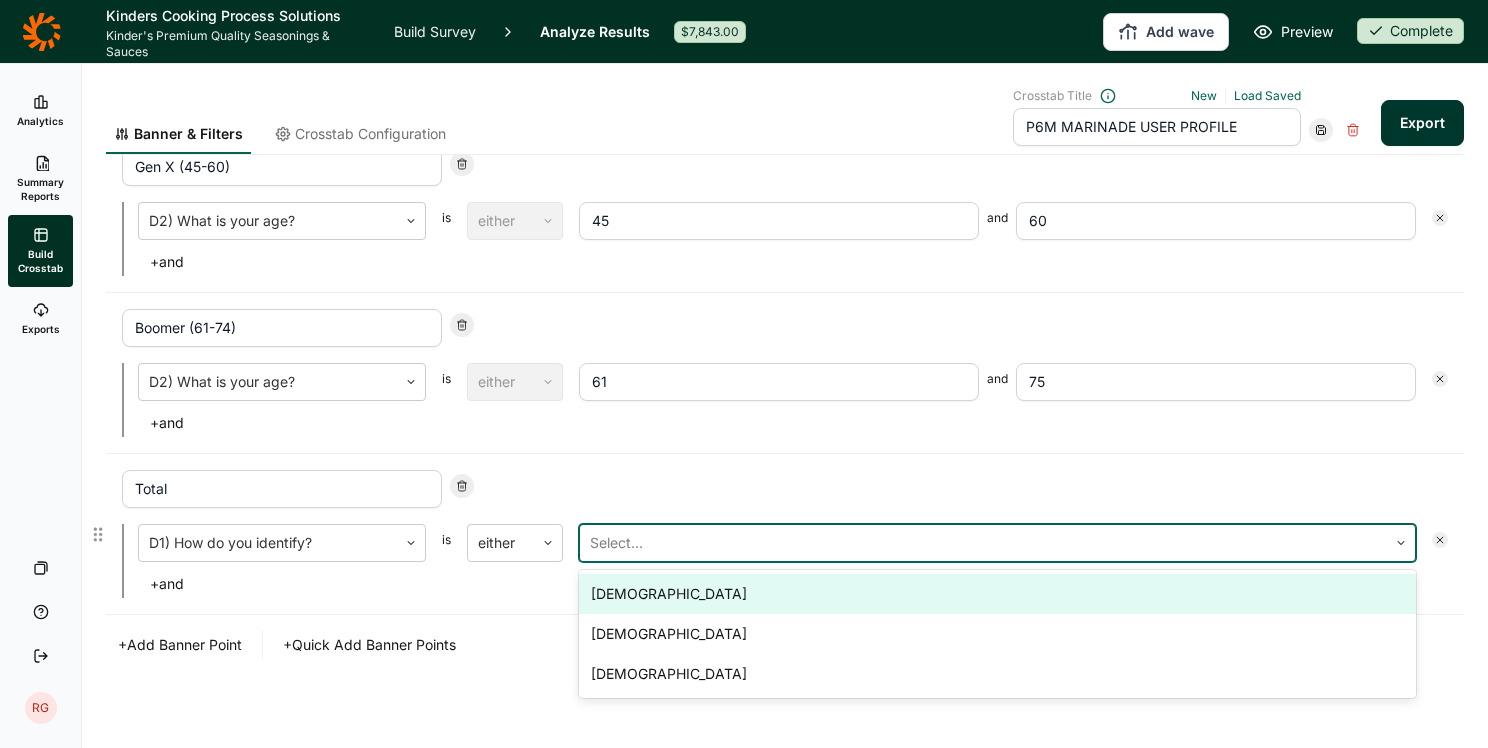 click on "Select..." at bounding box center [997, 543] 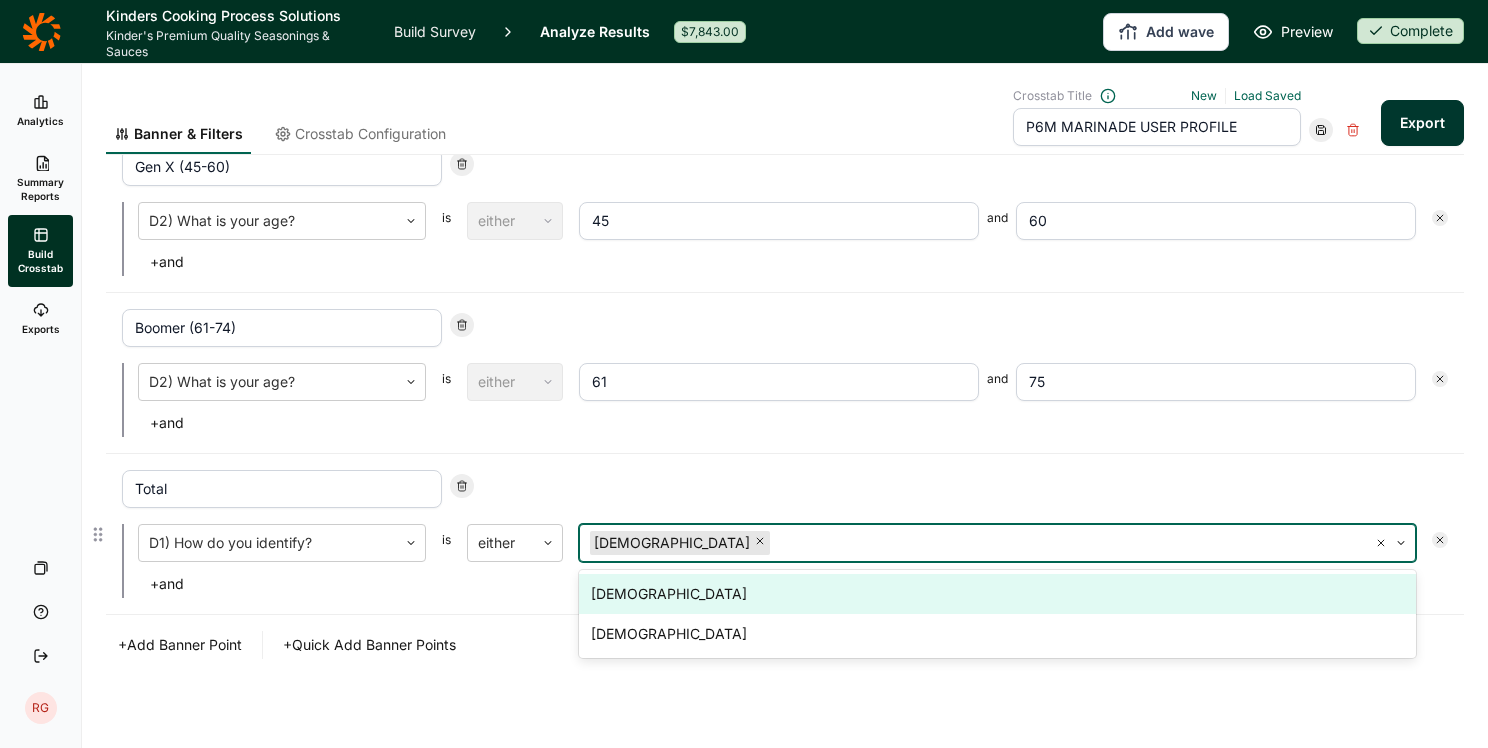 click on "[DEMOGRAPHIC_DATA]" at bounding box center [997, 594] 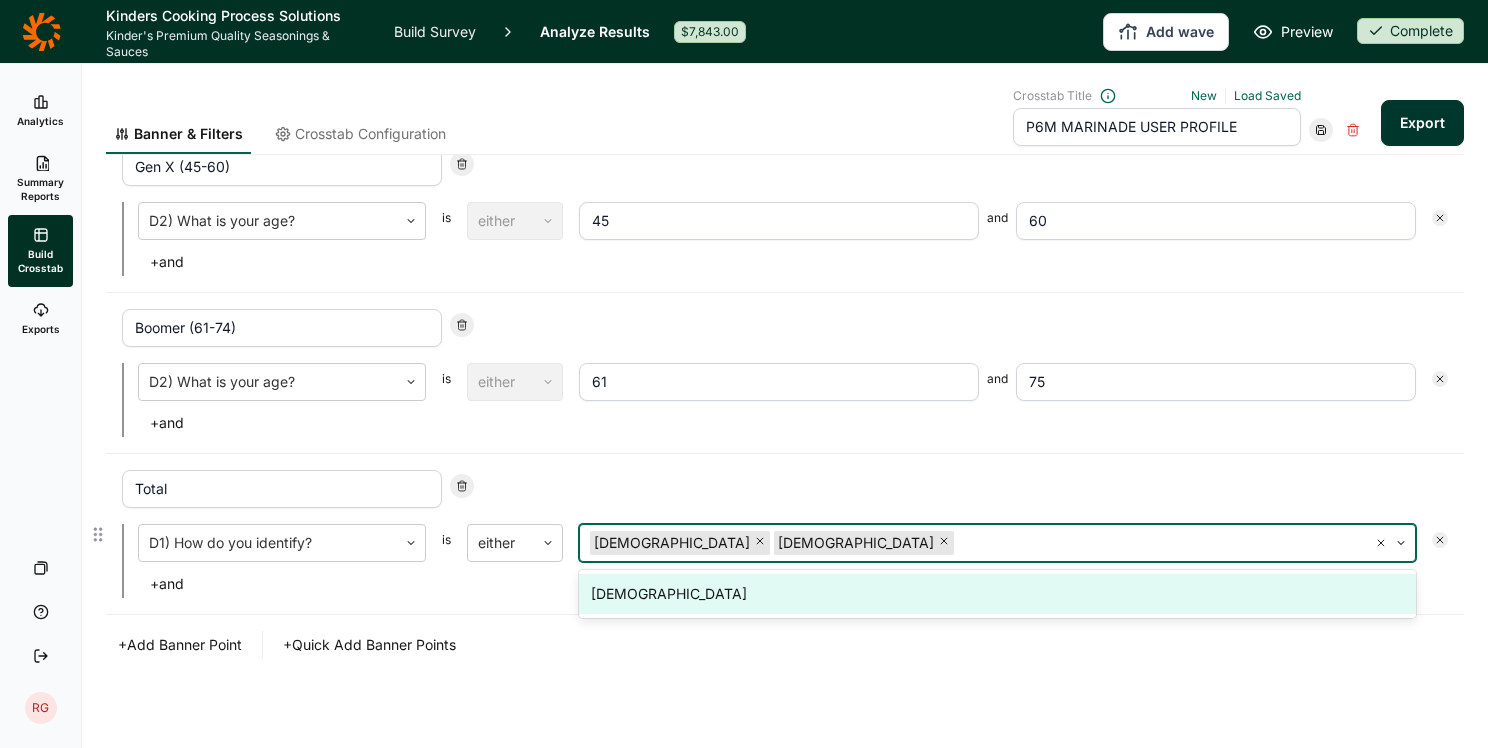 click on "[DEMOGRAPHIC_DATA]" at bounding box center (997, 594) 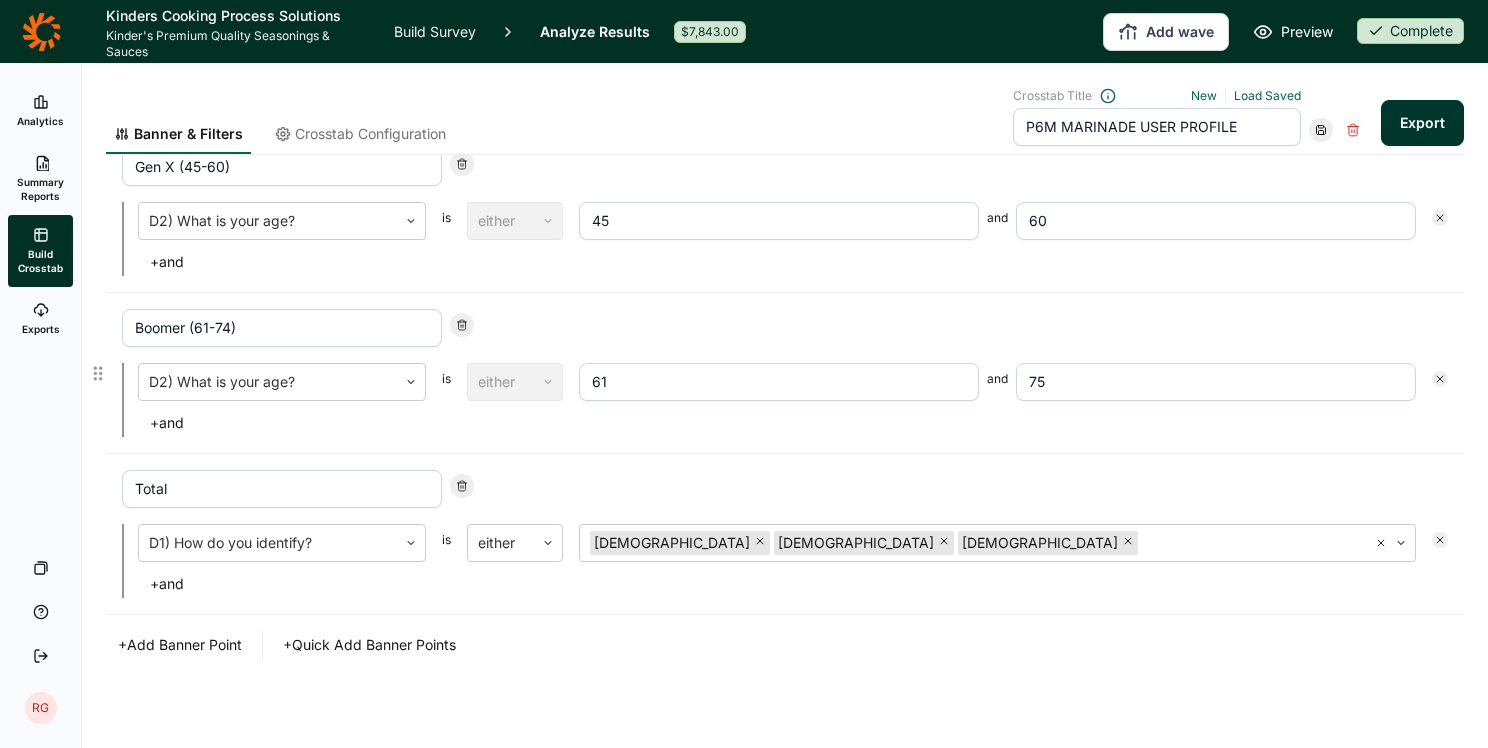 click on "Boomer (61-74) D2) What is your age? is either 61 and 75 +  and" at bounding box center (785, 373) 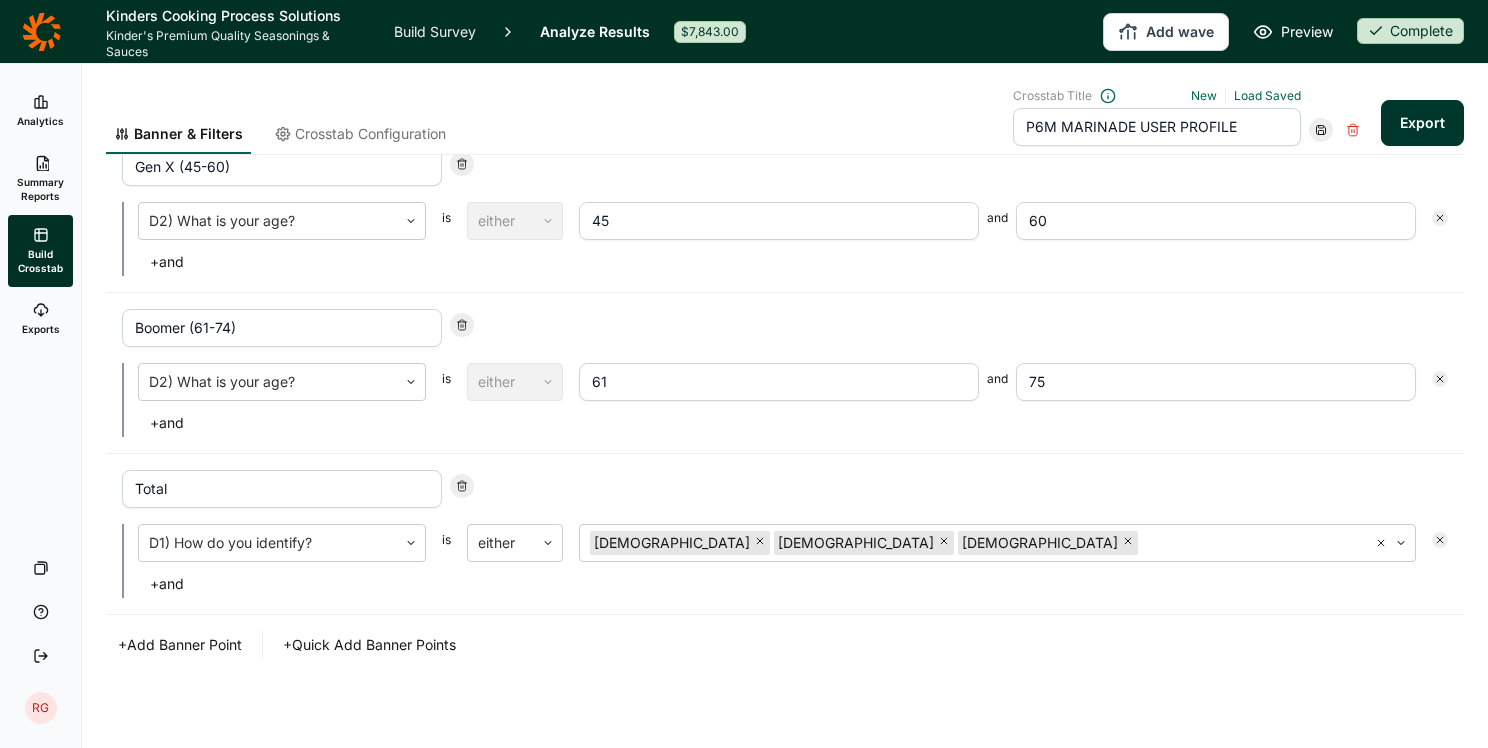 click 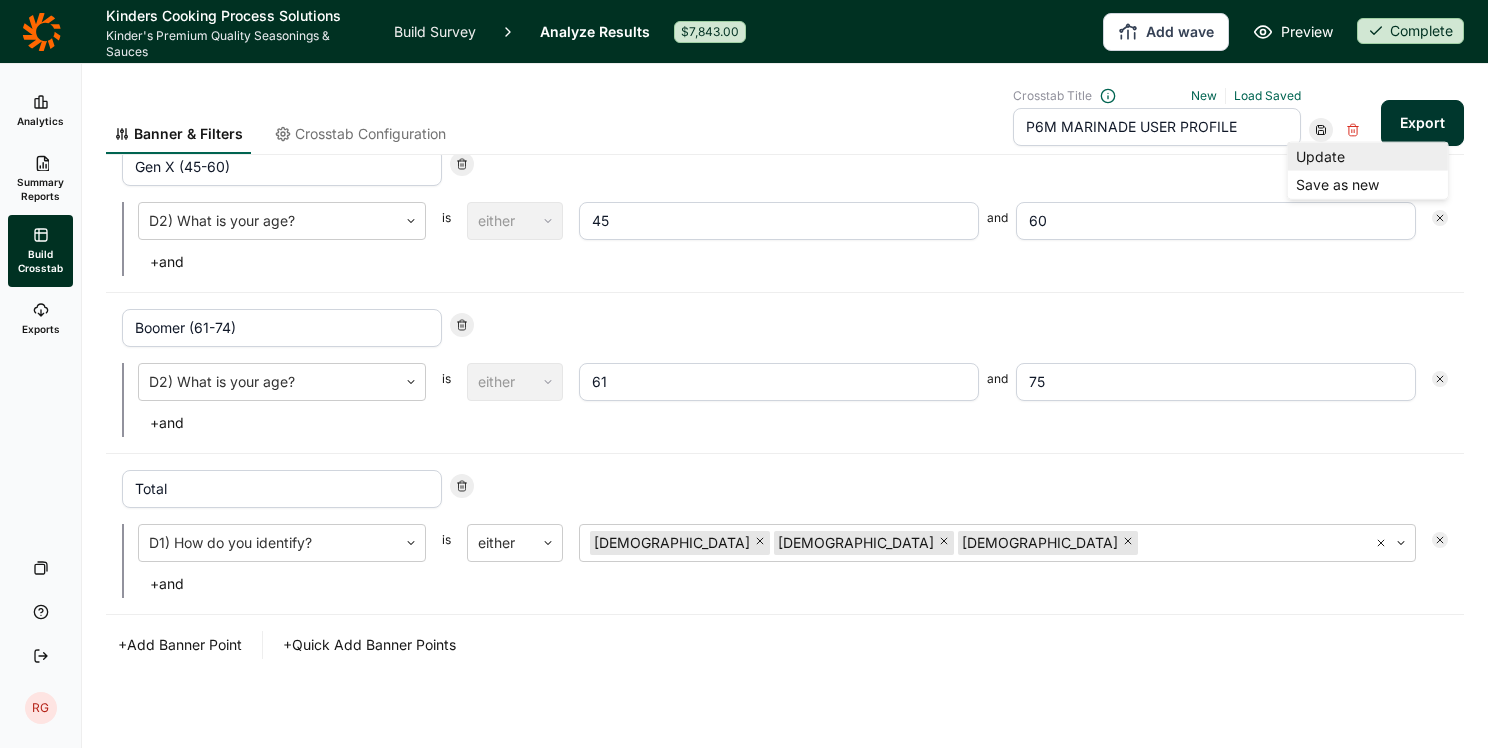 click on "Update" at bounding box center [1368, 157] 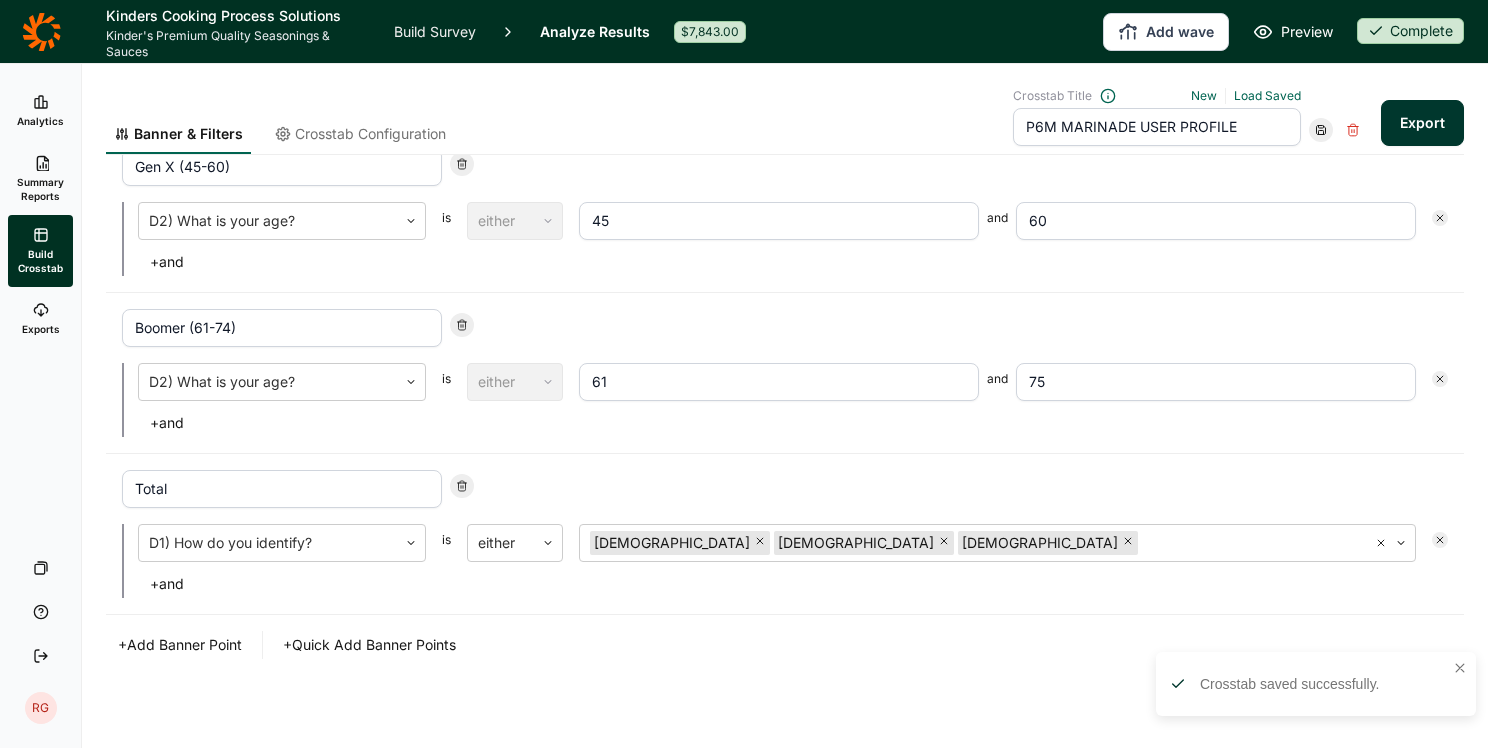 click on "Export" at bounding box center [1422, 123] 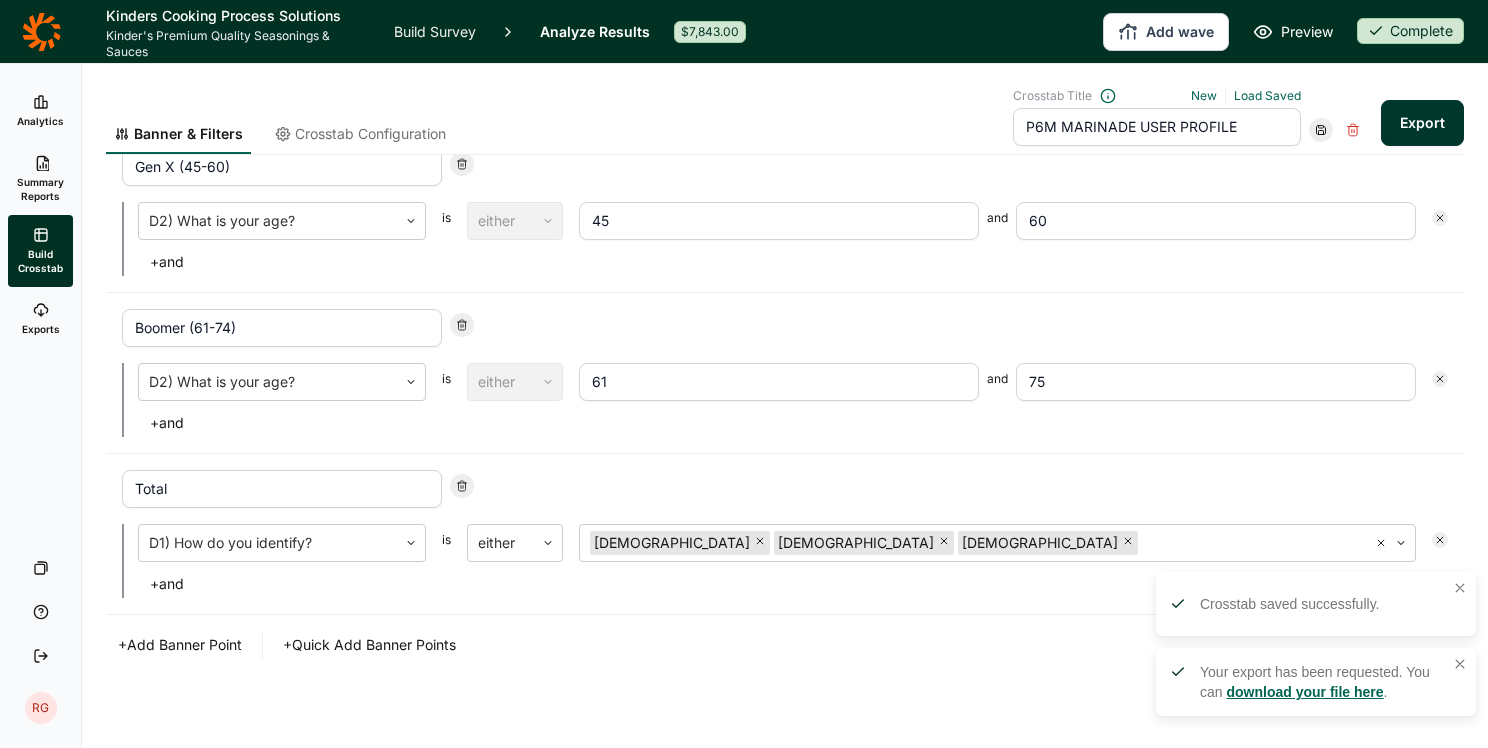 click on "download your file here" at bounding box center [1304, 692] 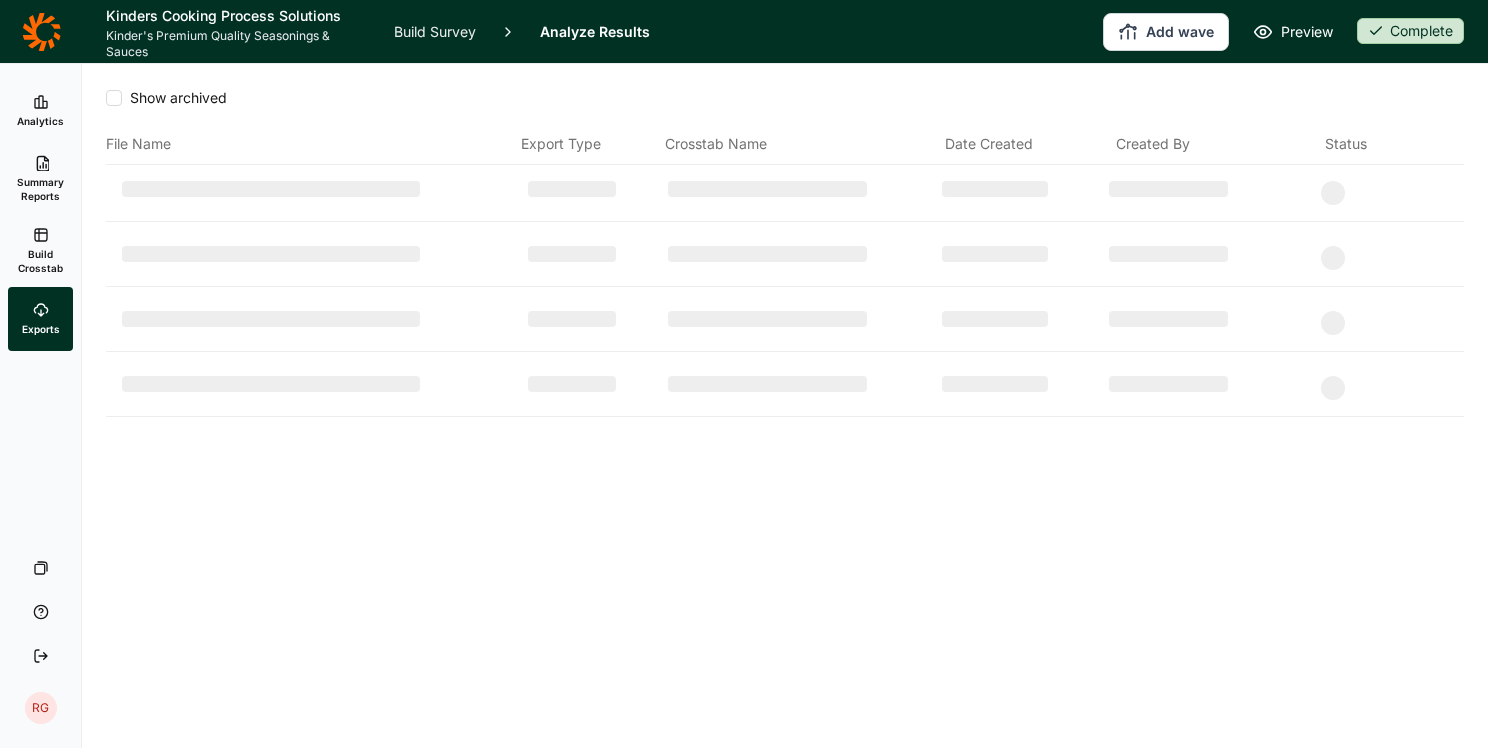 scroll, scrollTop: 0, scrollLeft: 0, axis: both 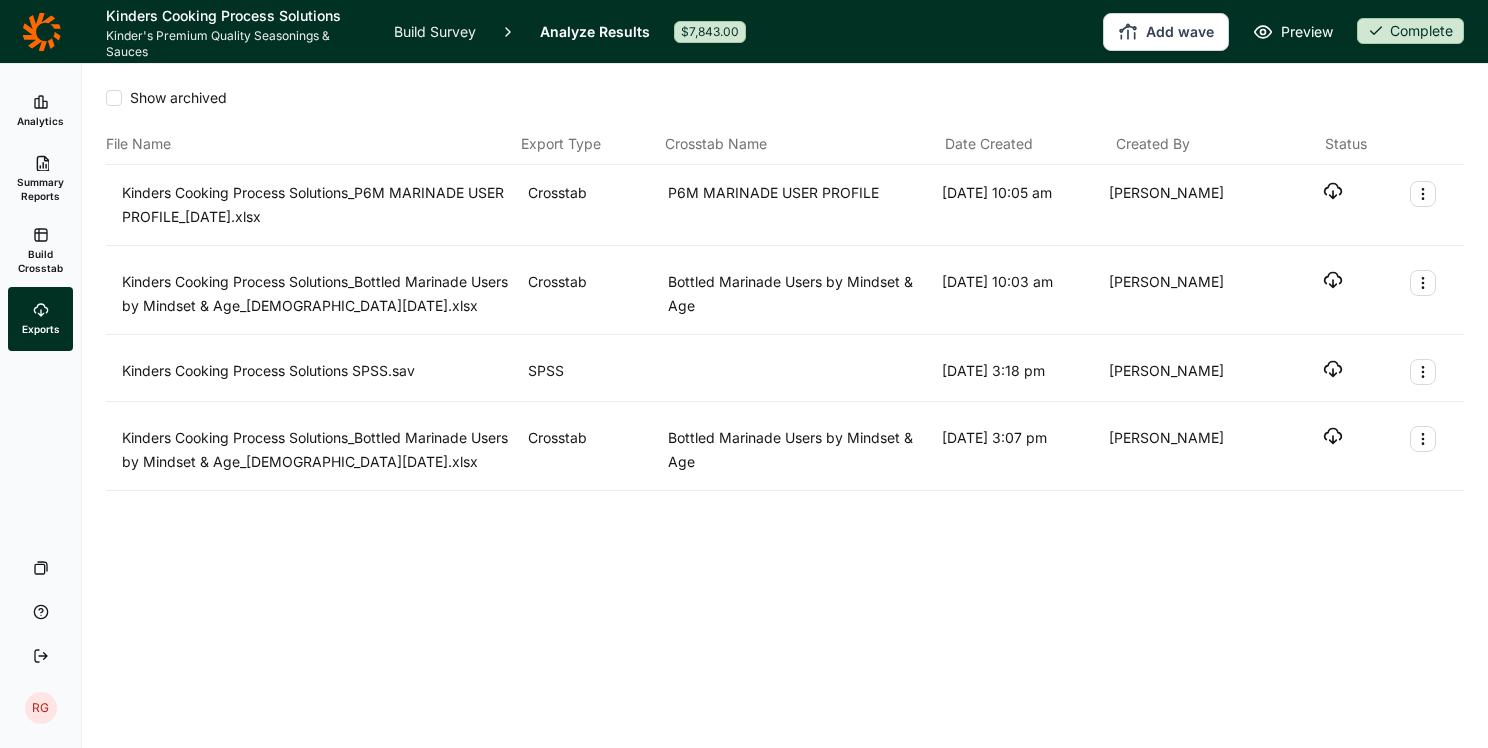 click 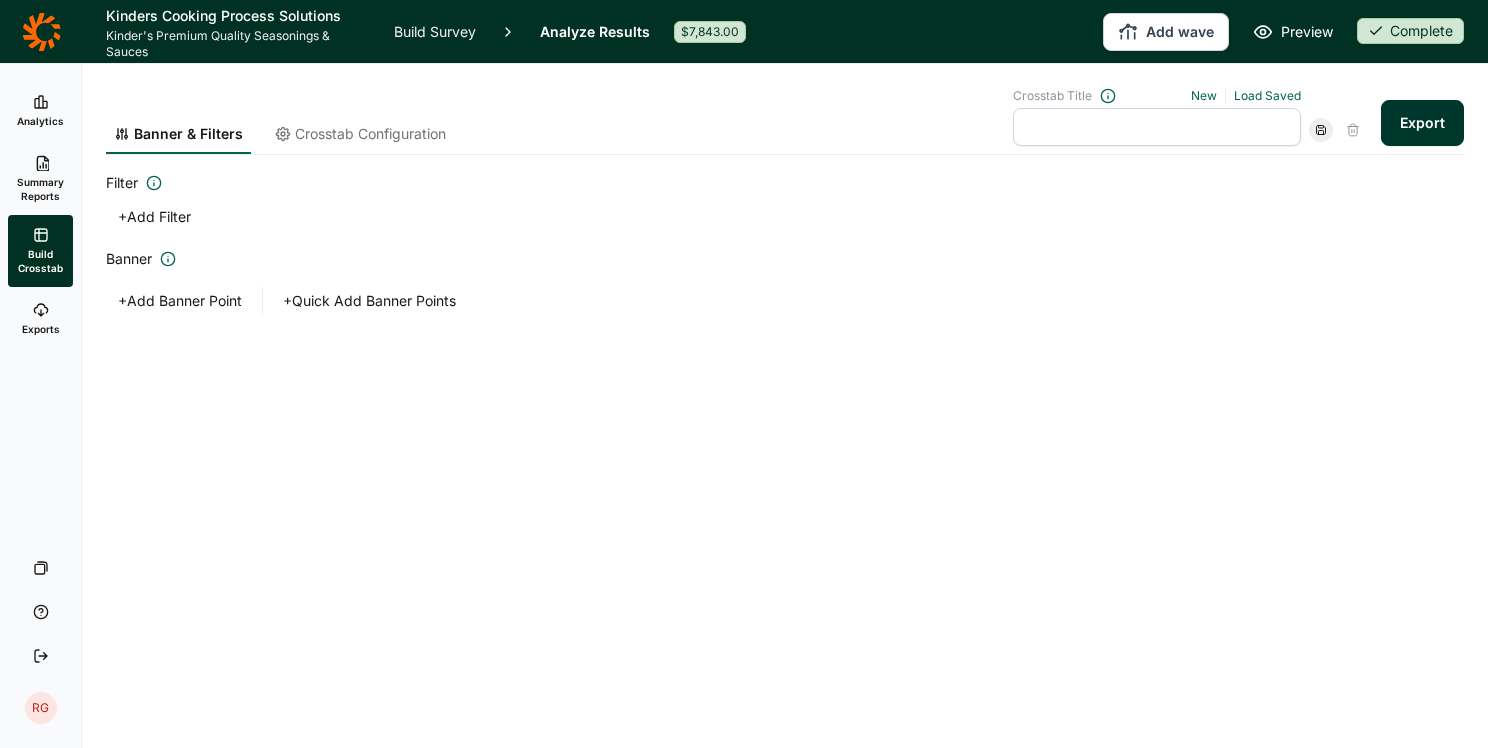 click at bounding box center (1157, 127) 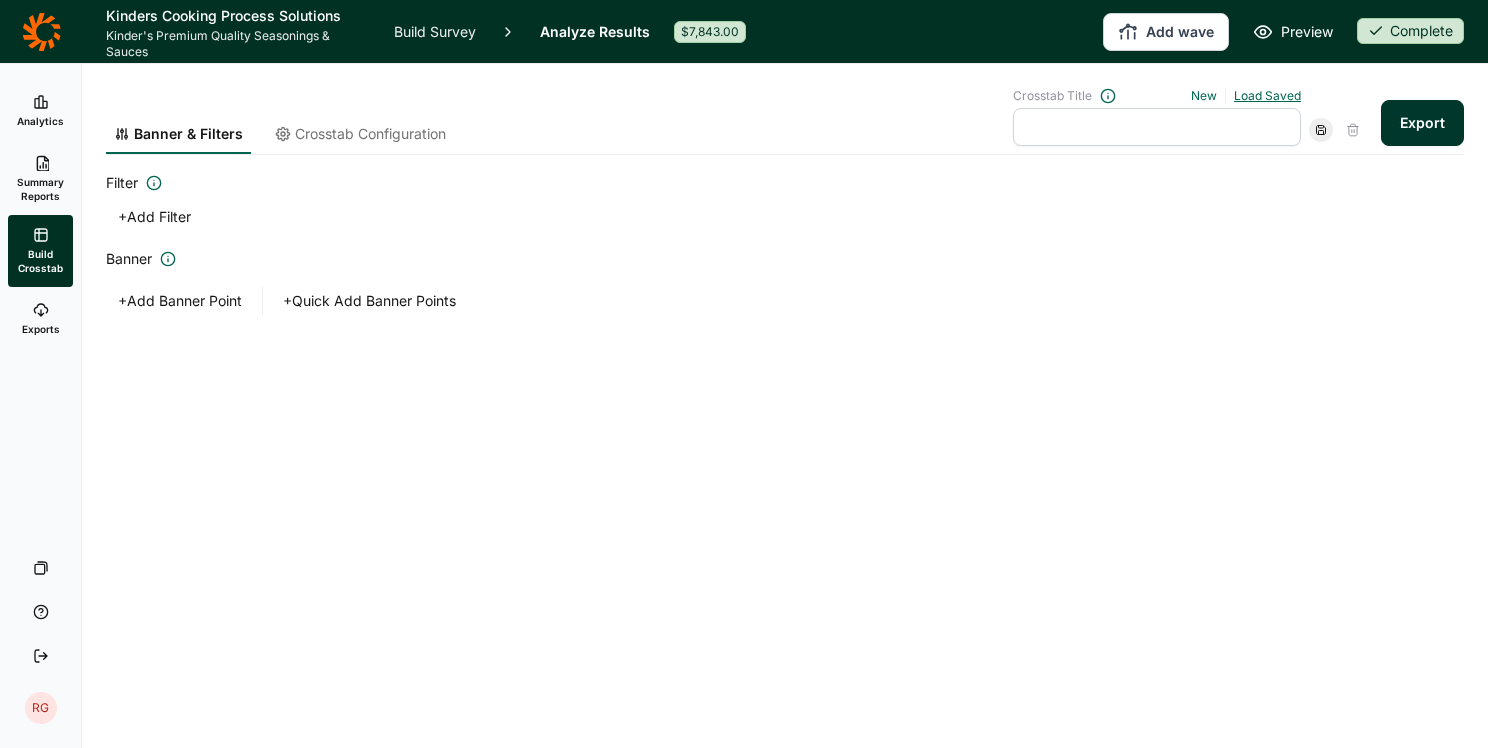 click on "Load Saved" at bounding box center [1267, 95] 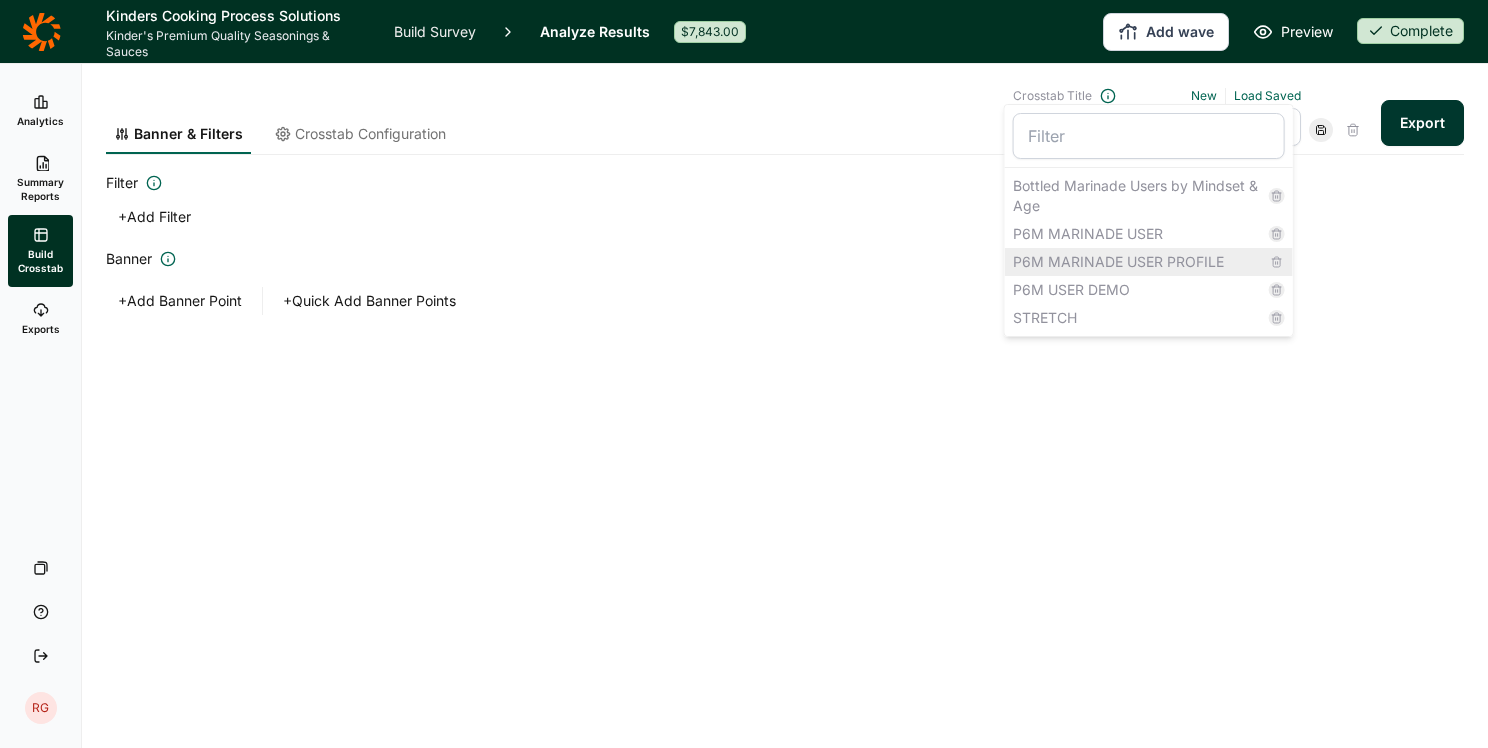 click on "P6M MARINADE USER PROFILE" at bounding box center [1149, 262] 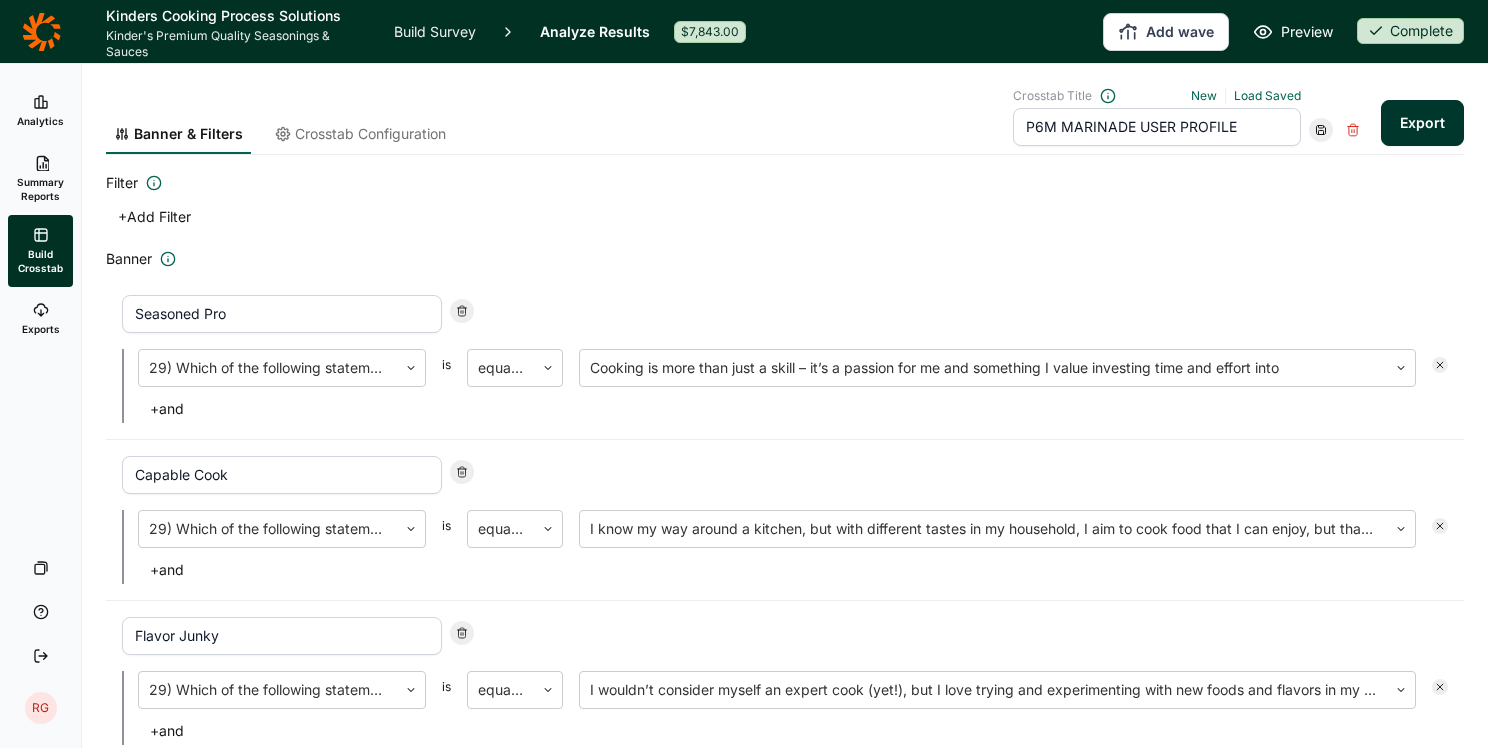 click on "Crosstab Configuration" at bounding box center (370, 134) 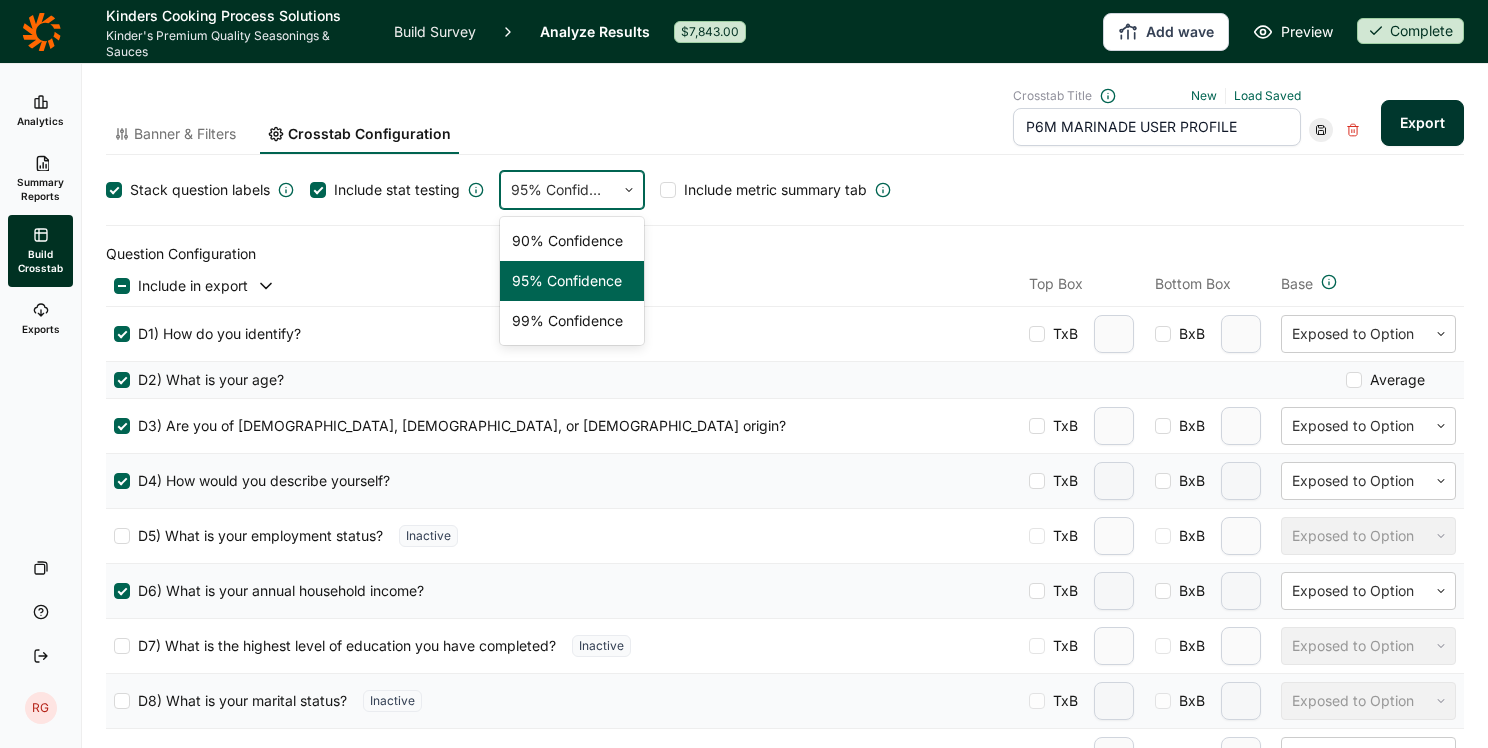 click at bounding box center [558, 190] 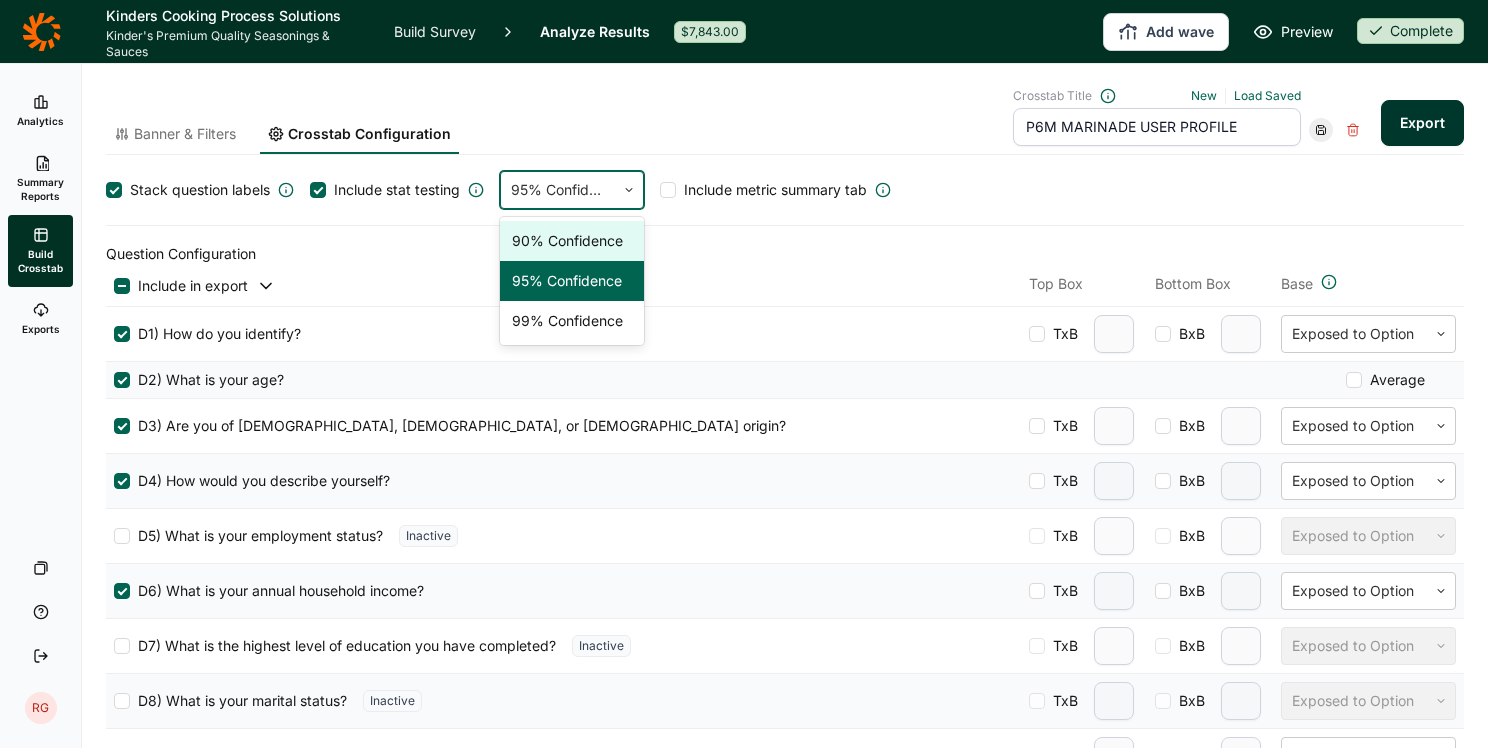 click on "90% Confidence" at bounding box center [572, 241] 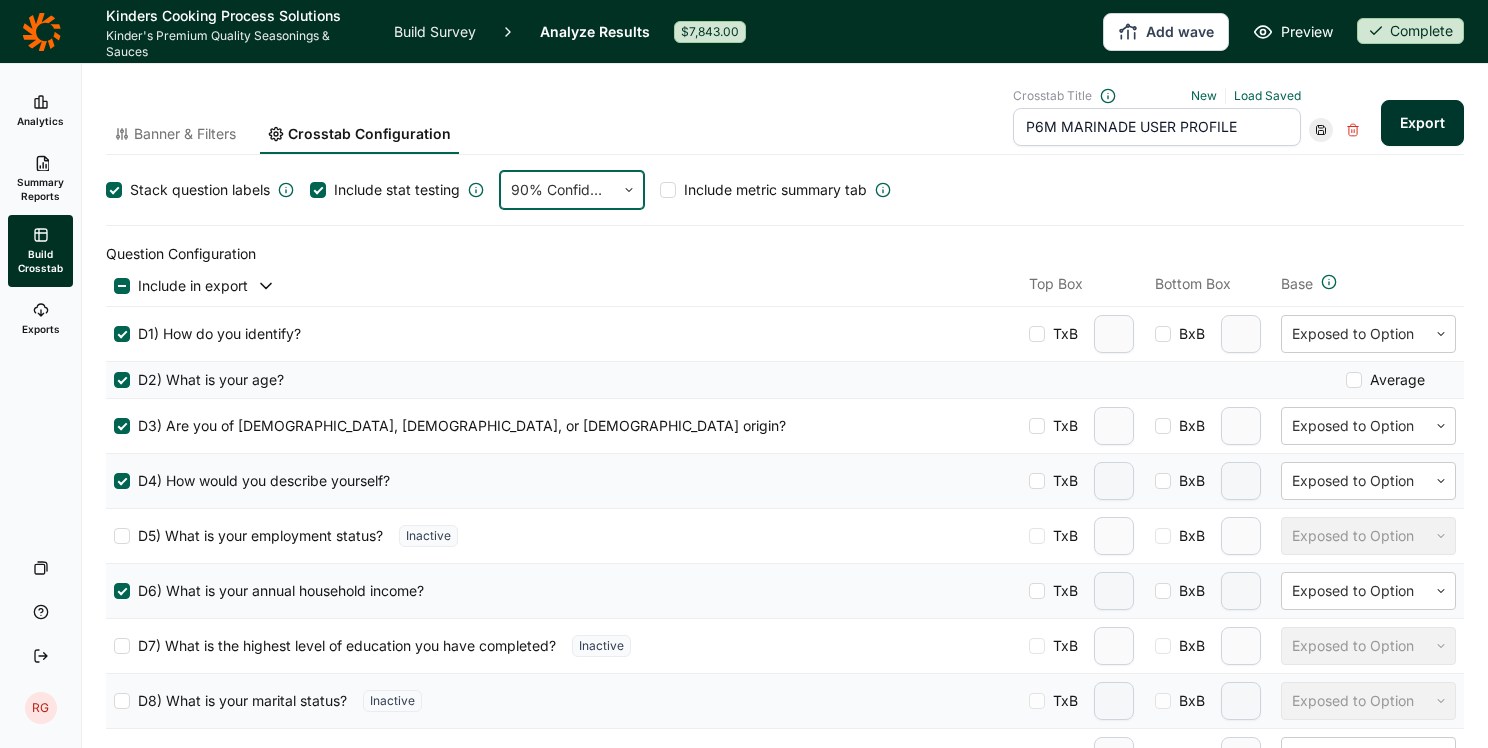 click on "Banner & Filters Crosstab Configuration Crosstab Title New Load Saved P6M MARINADE USER PROFILE Export" at bounding box center [785, 121] 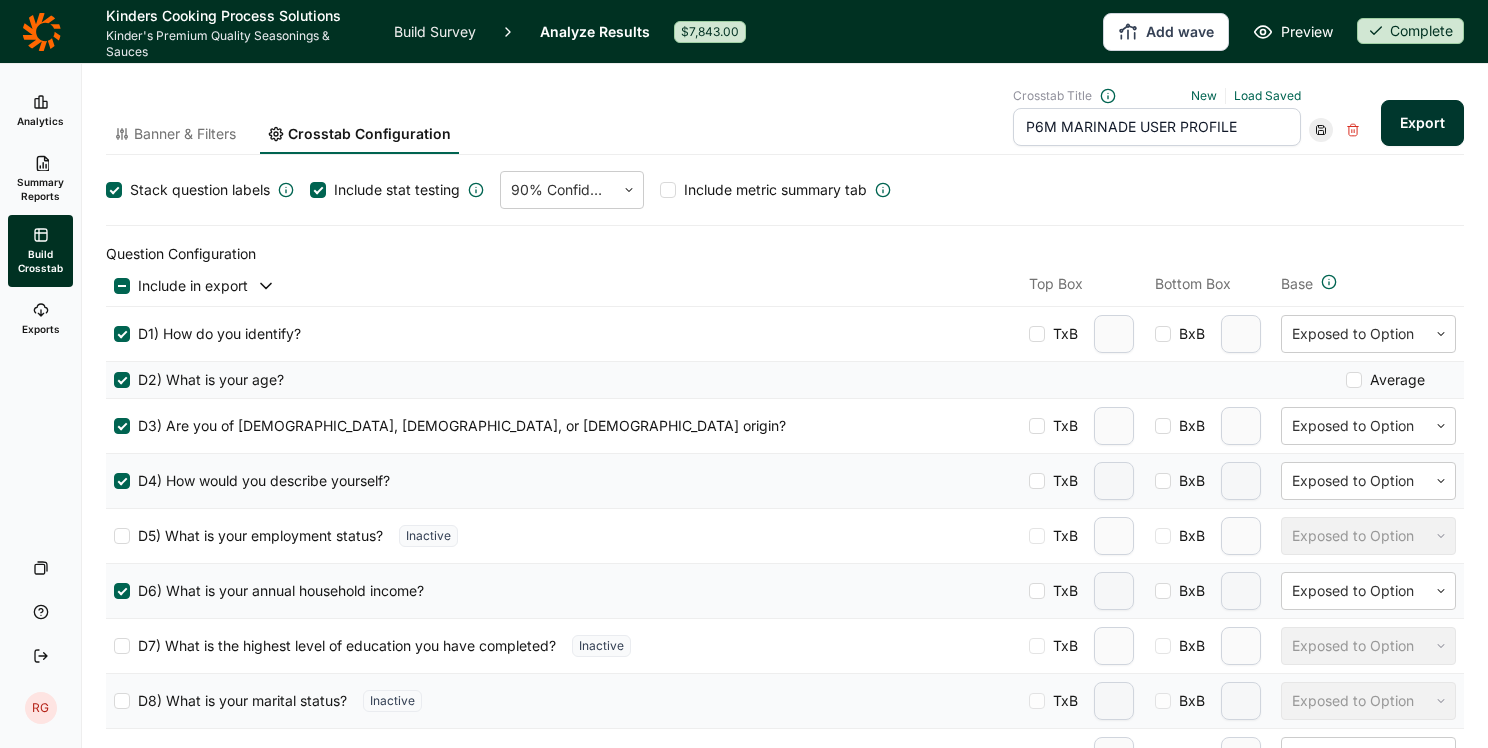 click 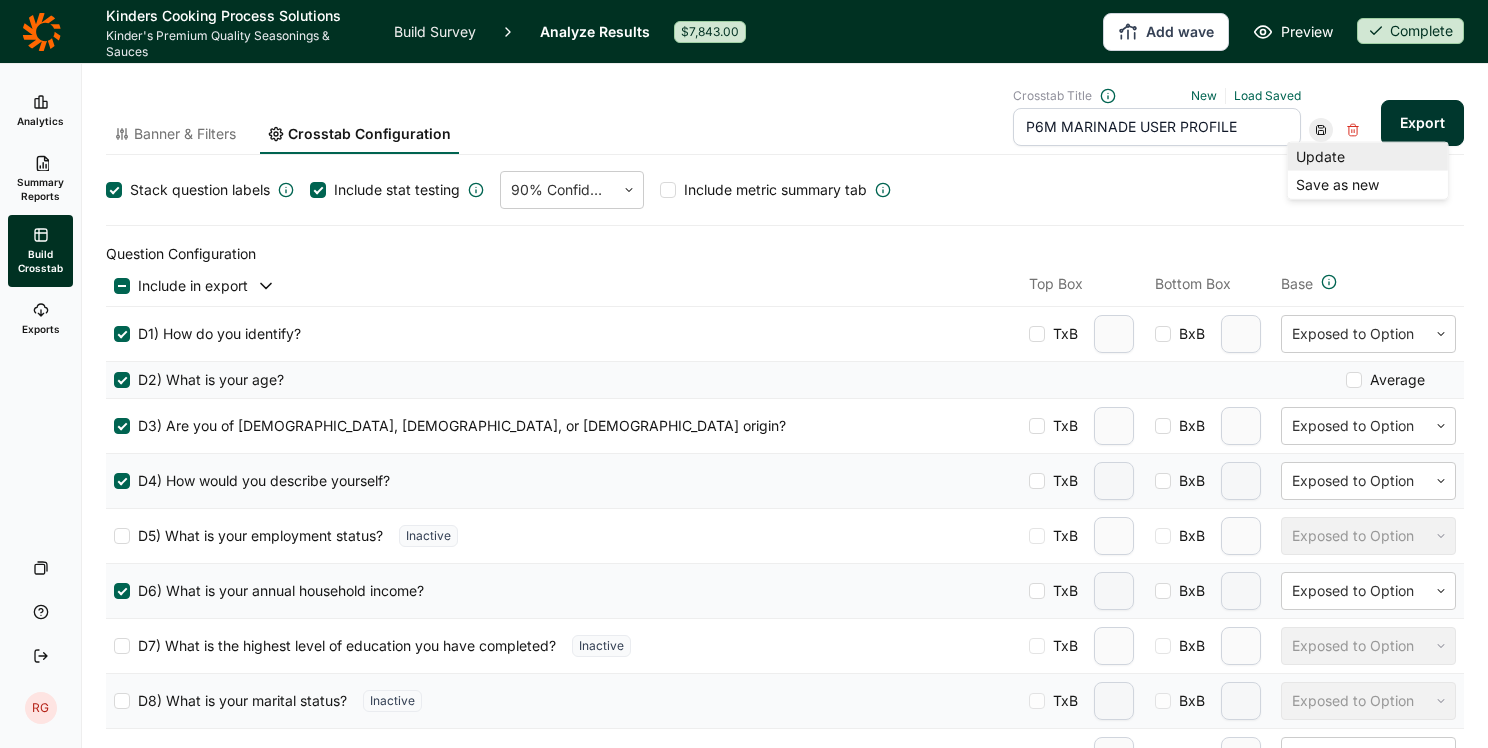 click on "Update" at bounding box center (1368, 157) 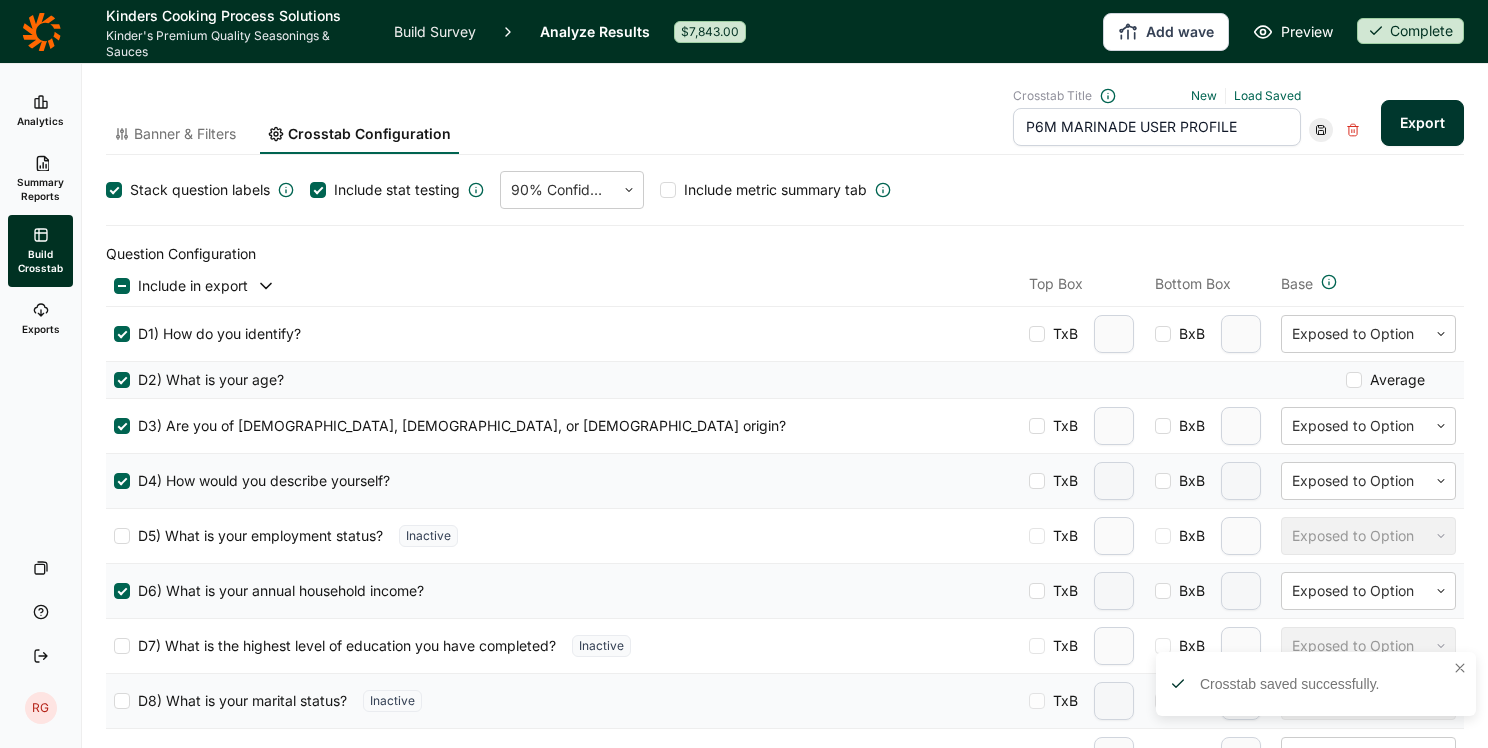 click on "Export" at bounding box center (1422, 123) 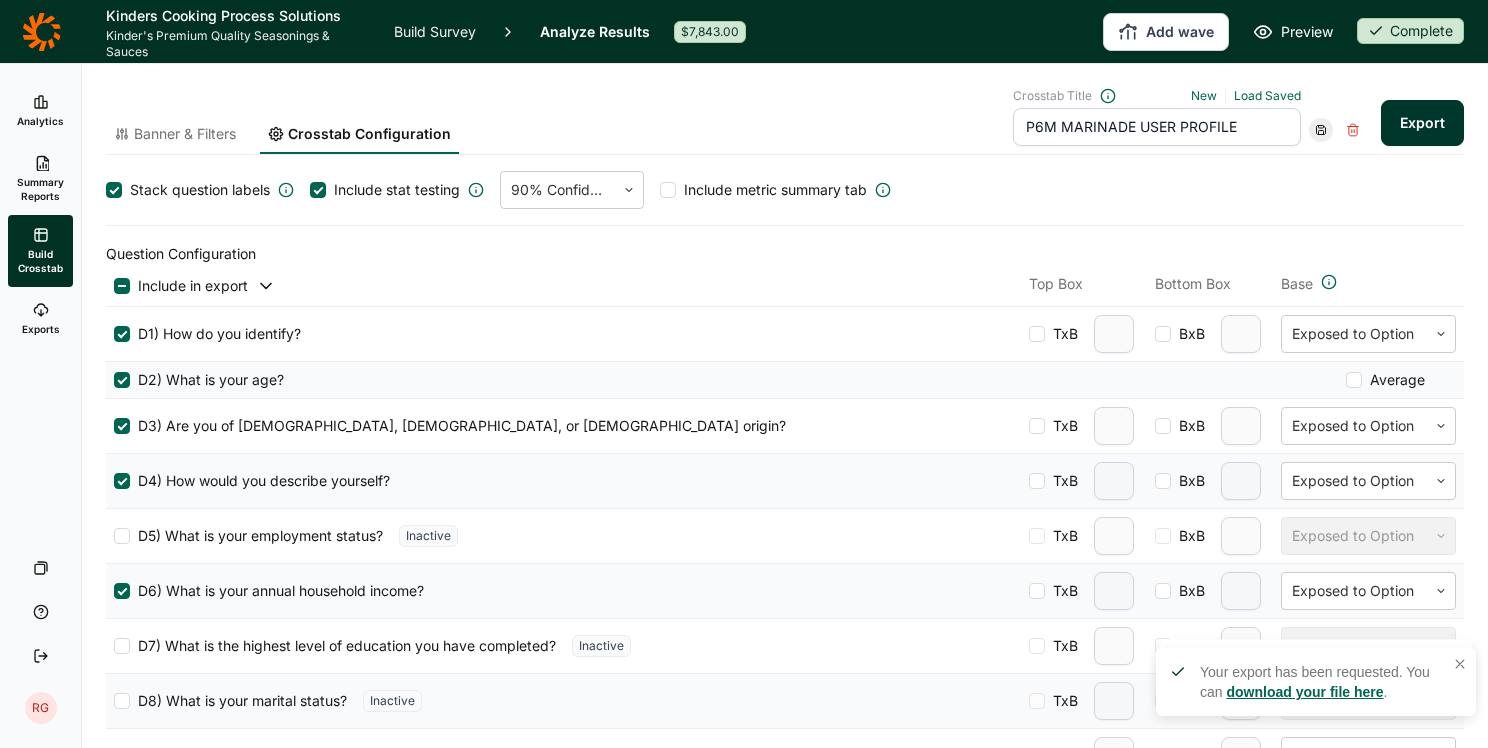 click on "Exports" at bounding box center [40, 319] 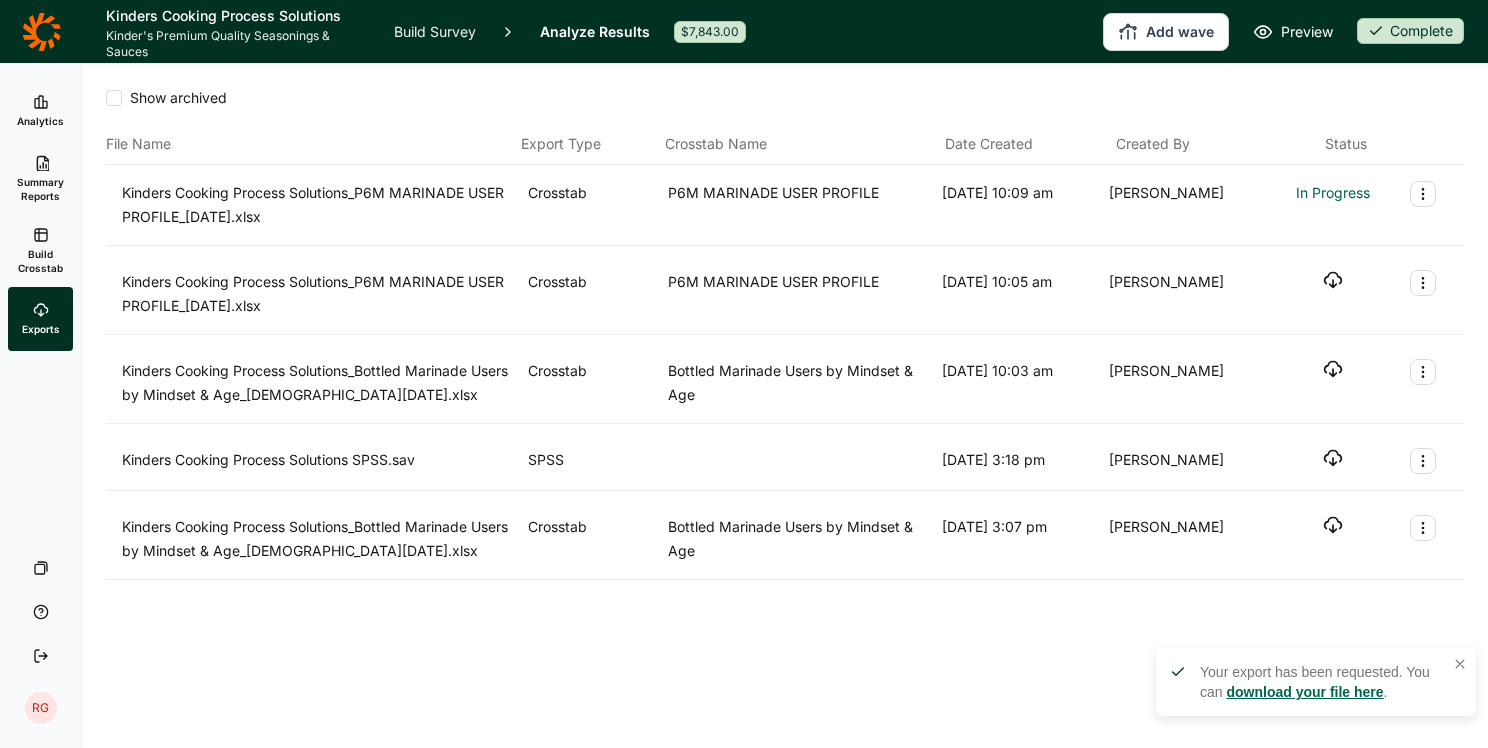 click 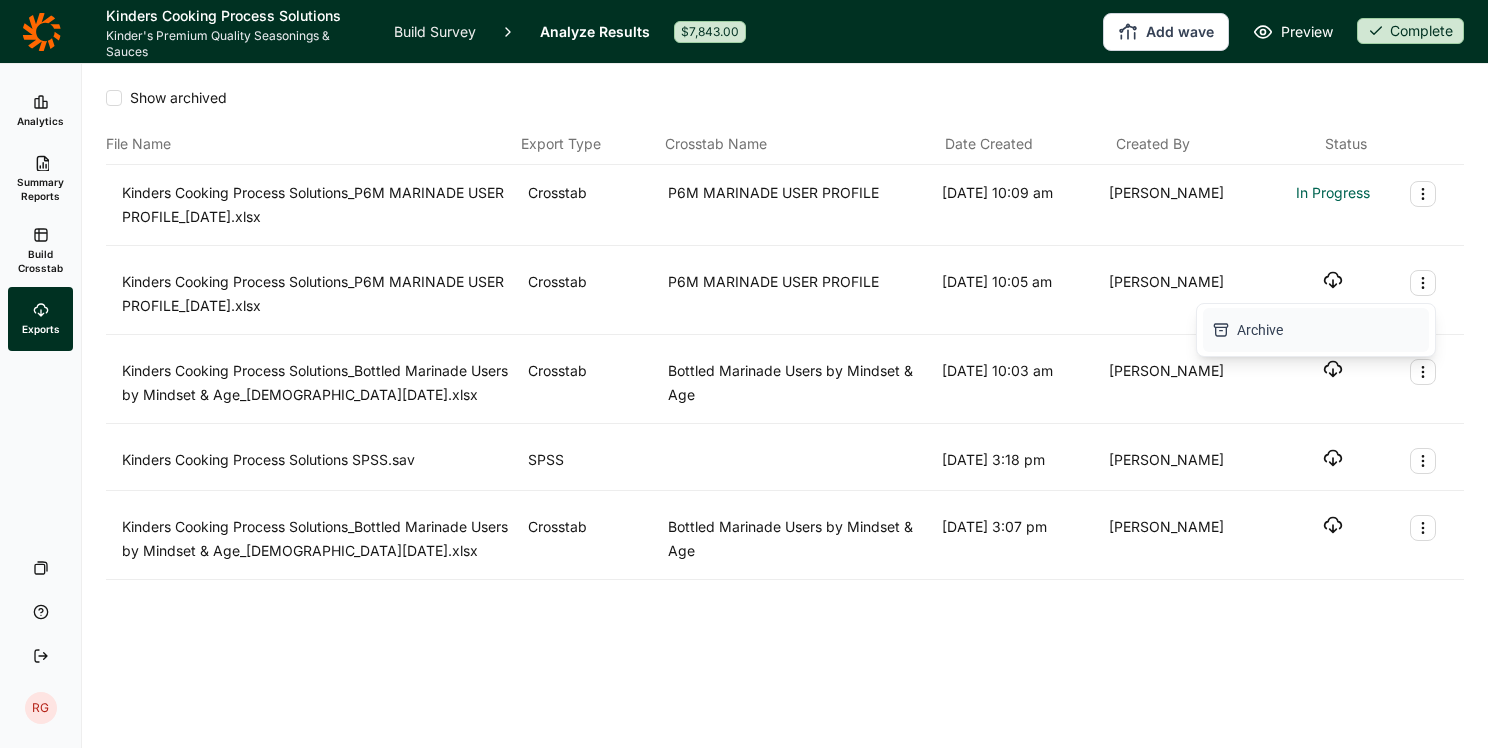 click on "Archive" at bounding box center (1316, 330) 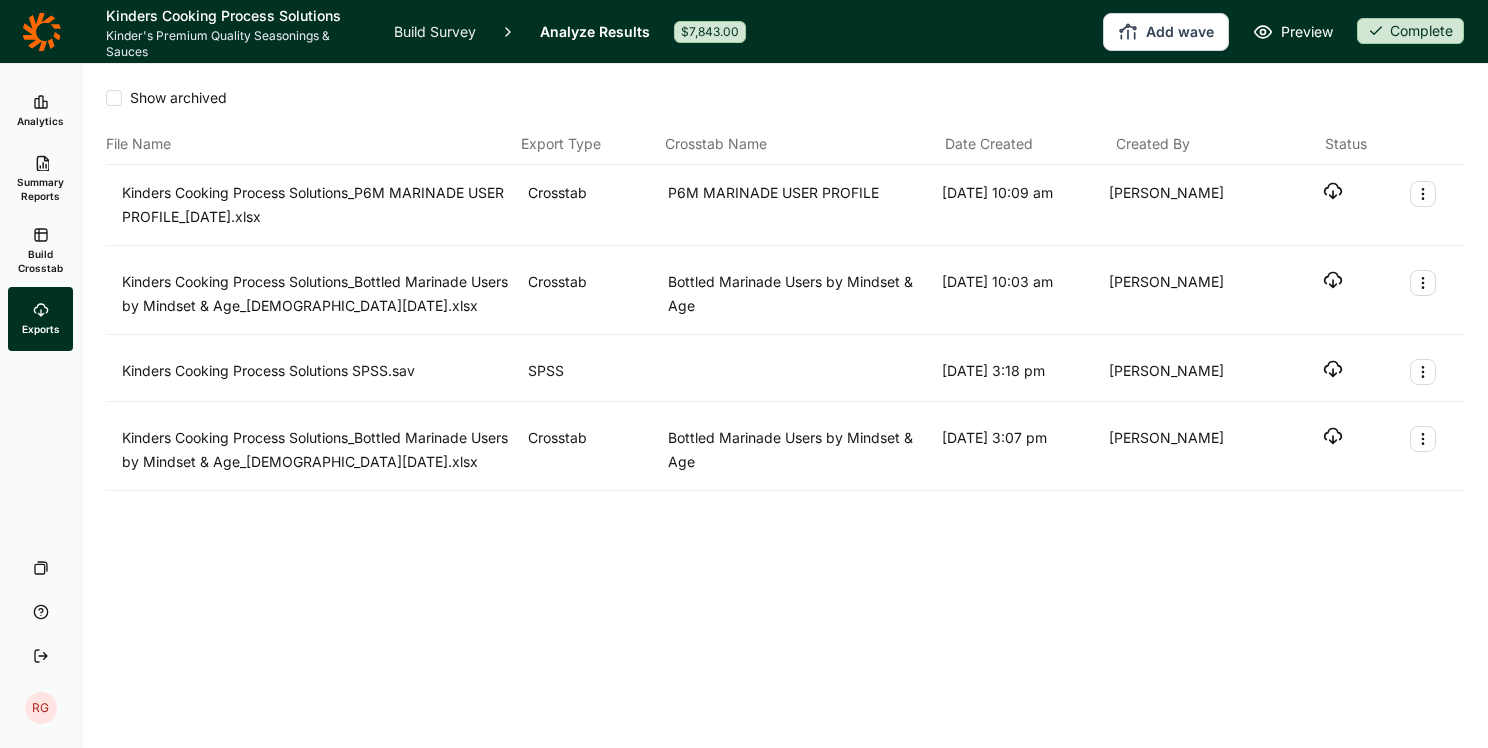 click 